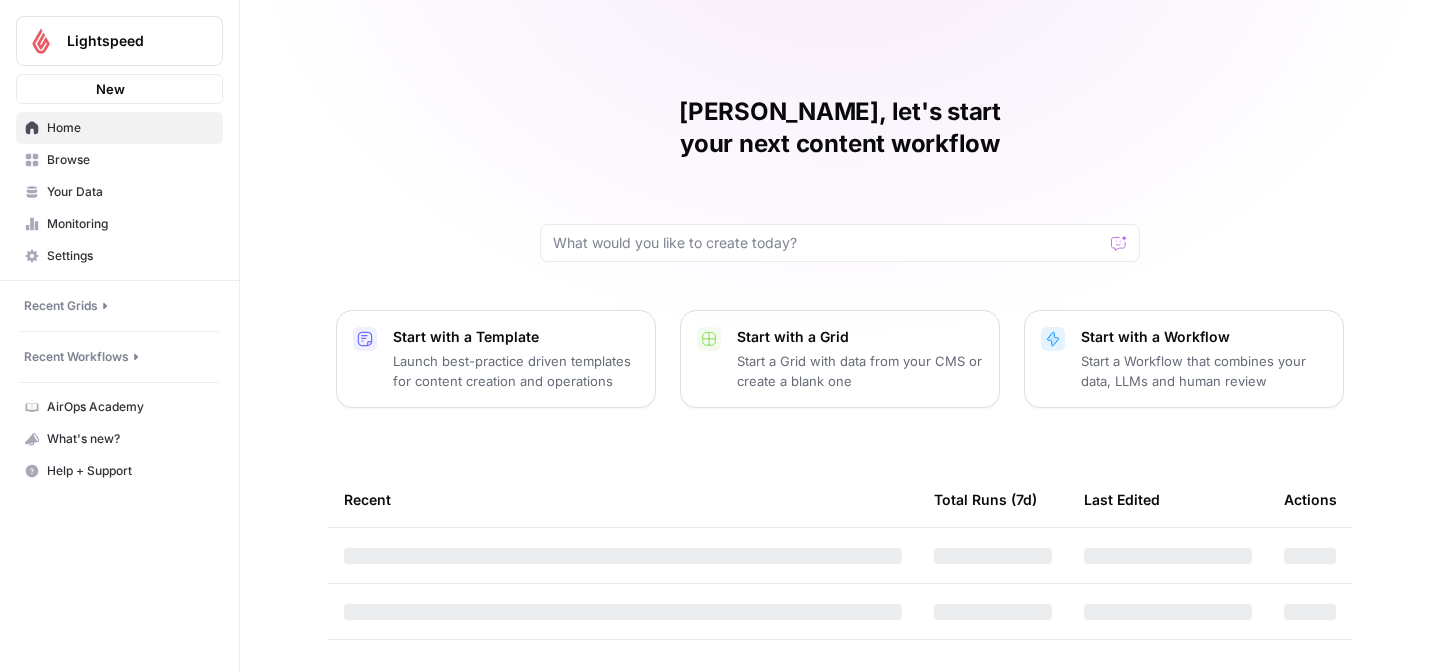 scroll, scrollTop: 0, scrollLeft: 0, axis: both 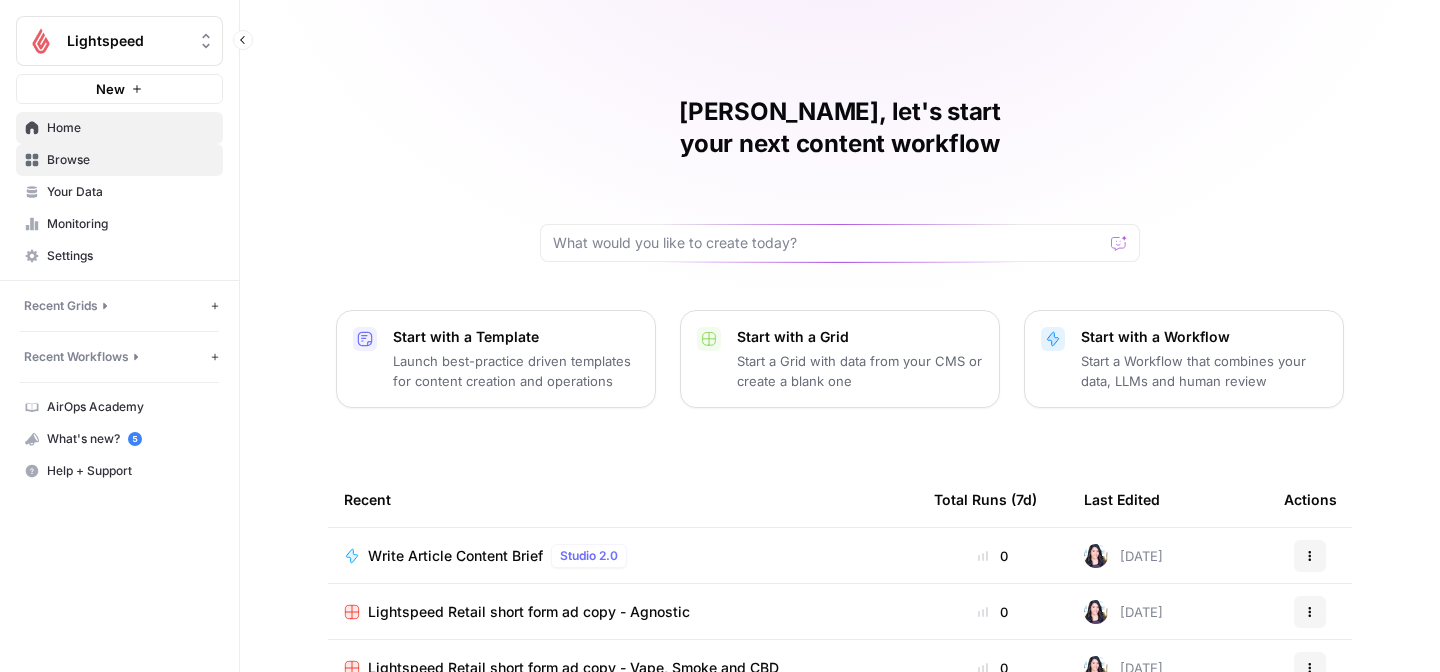 click on "Browse" at bounding box center [130, 160] 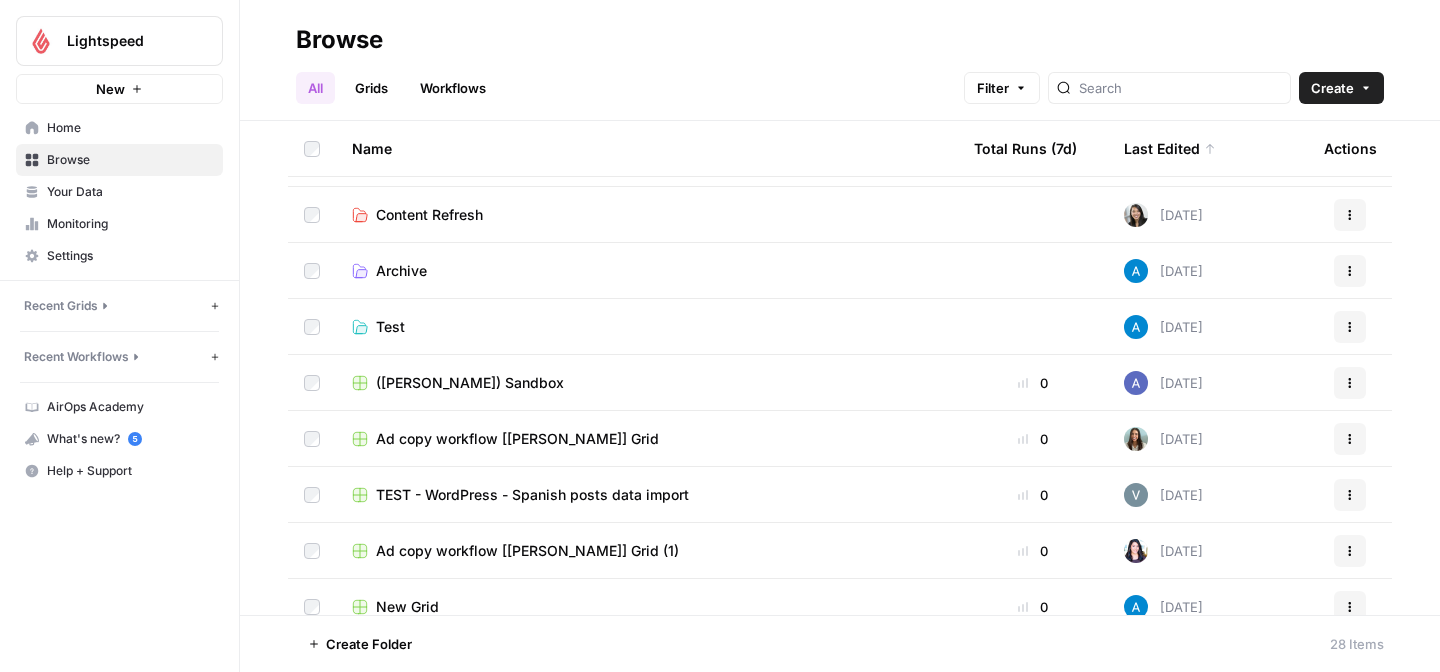 scroll, scrollTop: 0, scrollLeft: 0, axis: both 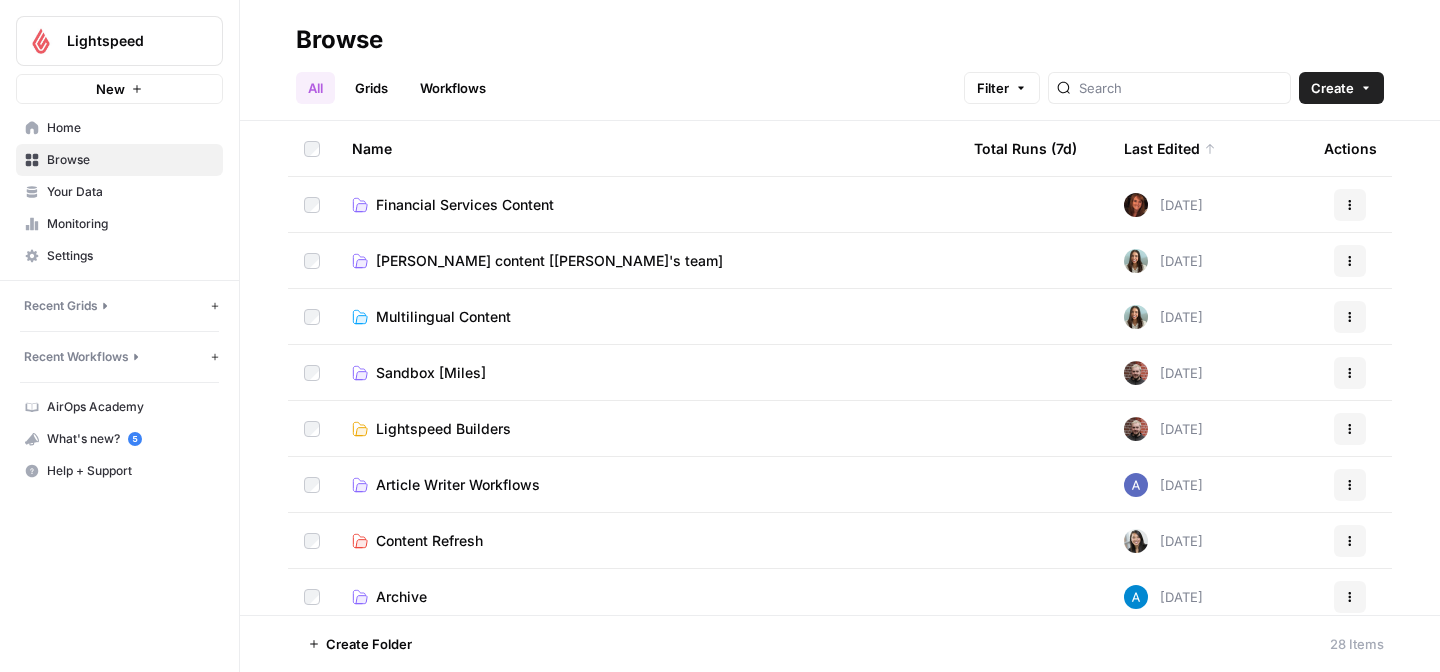 click on "[PERSON_NAME] content [[PERSON_NAME]'s team]" at bounding box center (549, 261) 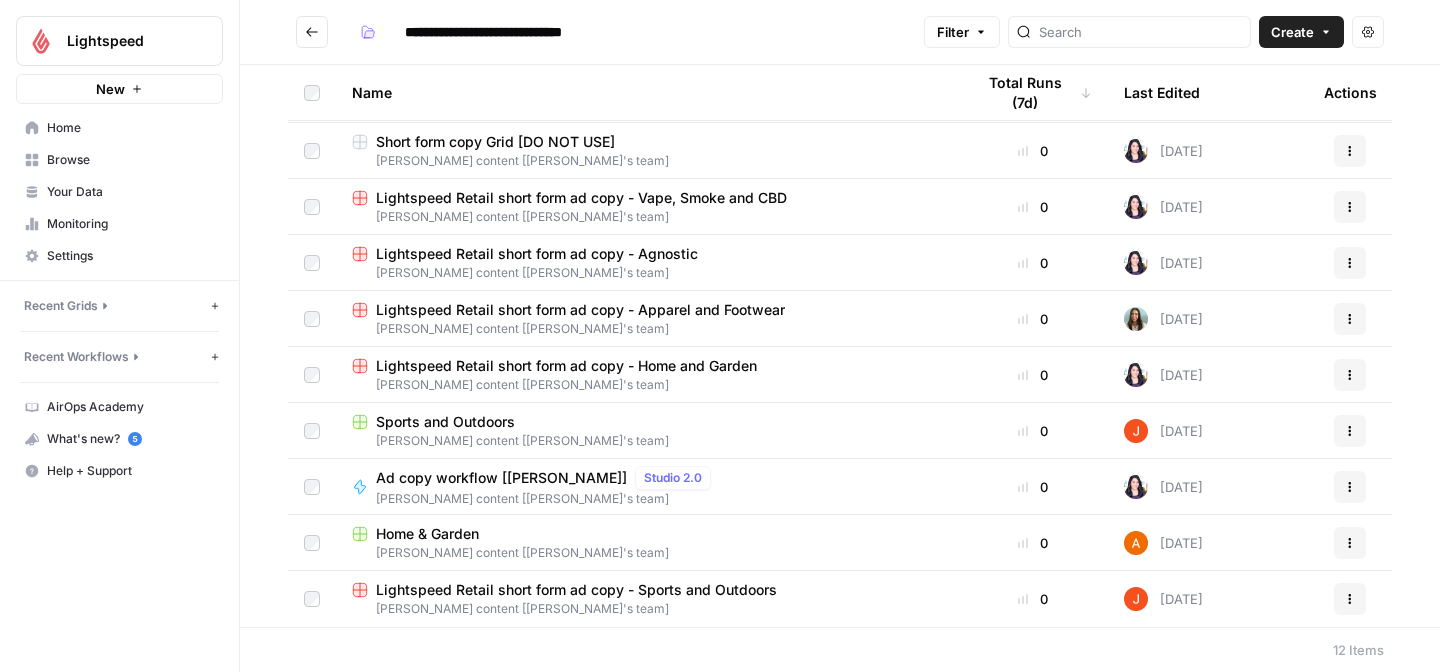 scroll, scrollTop: 0, scrollLeft: 0, axis: both 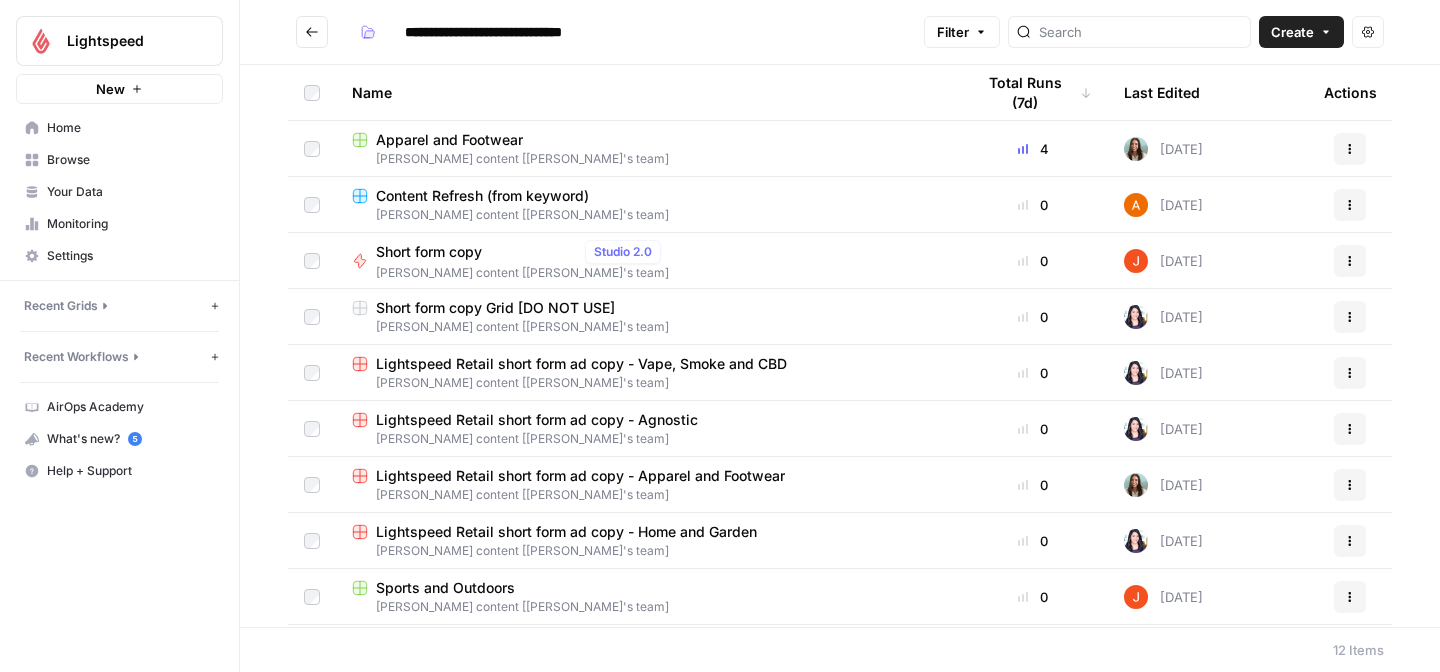 click on "Apparel and Footwear" at bounding box center [449, 140] 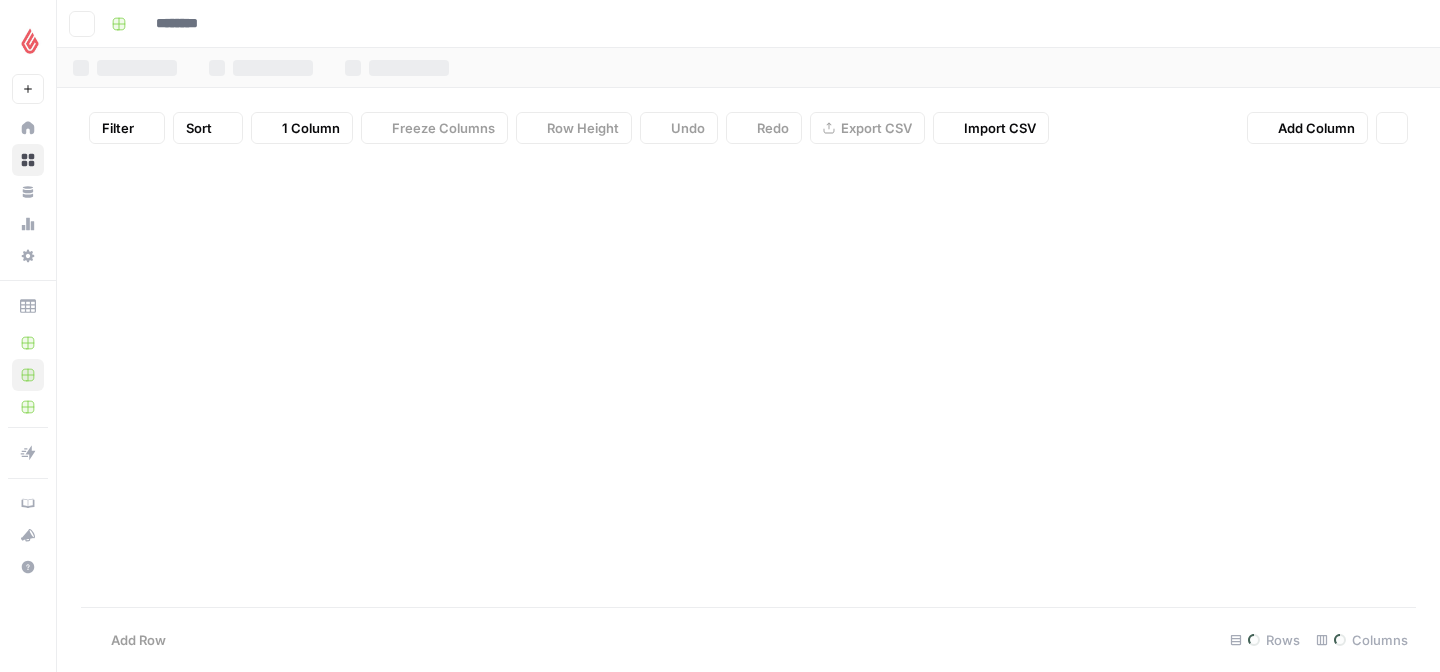 type on "**********" 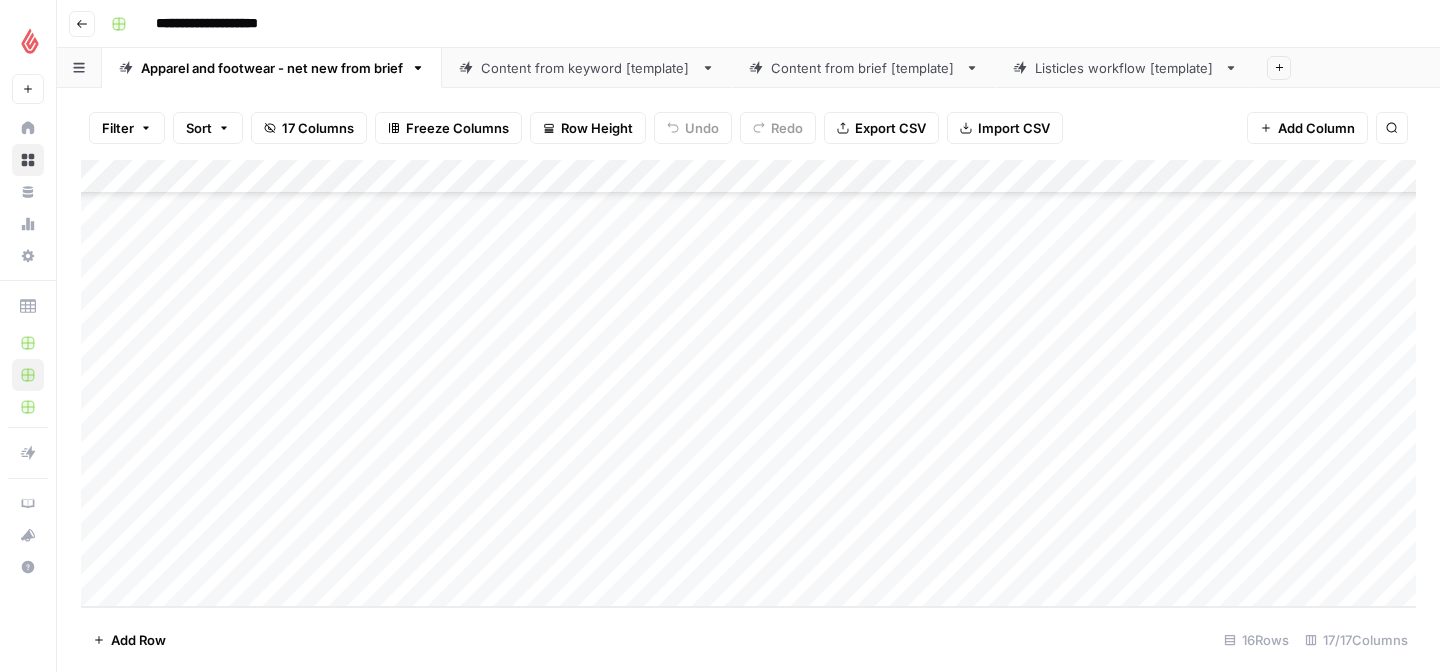 scroll, scrollTop: 552, scrollLeft: 0, axis: vertical 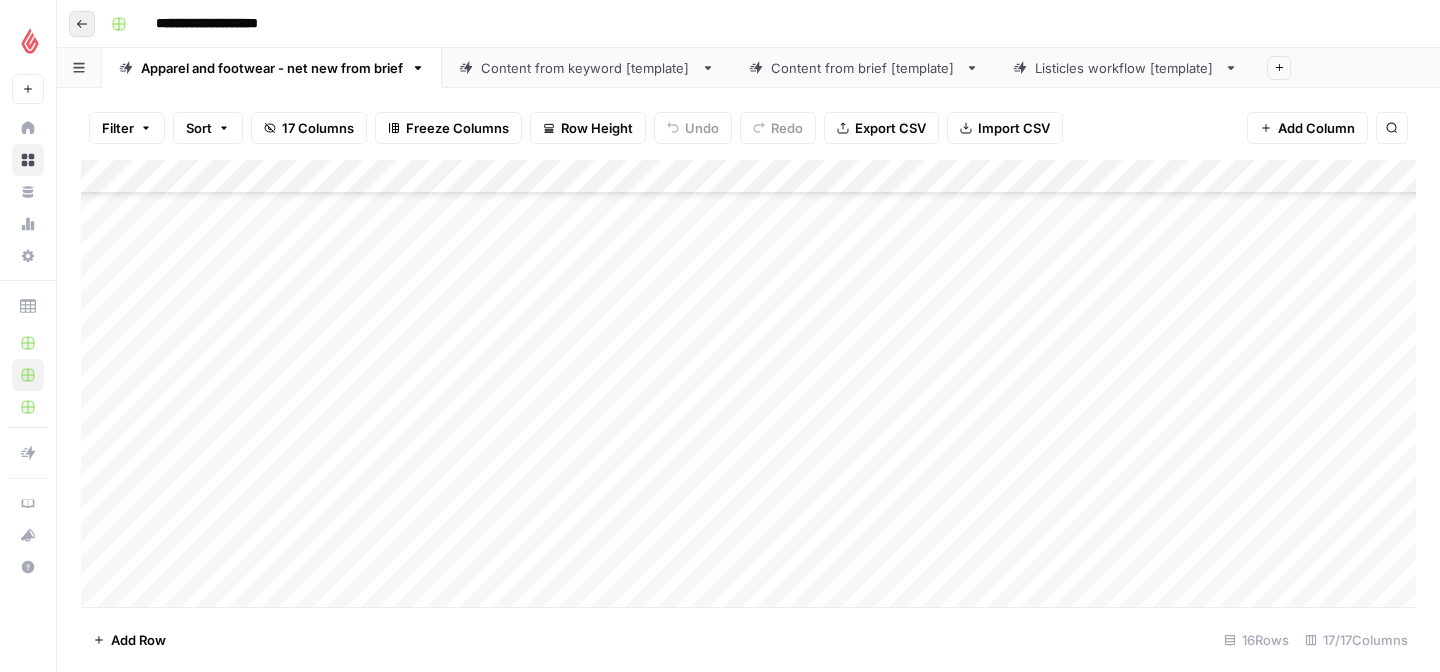 click 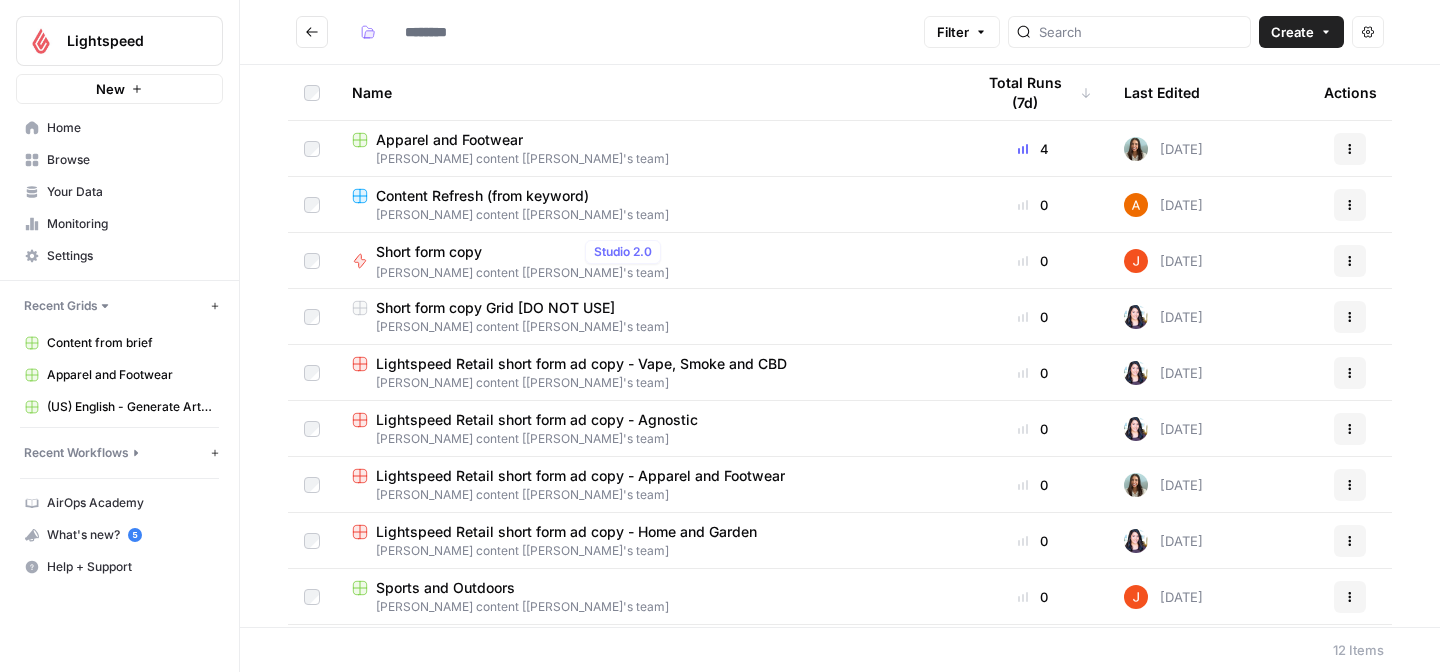type on "**********" 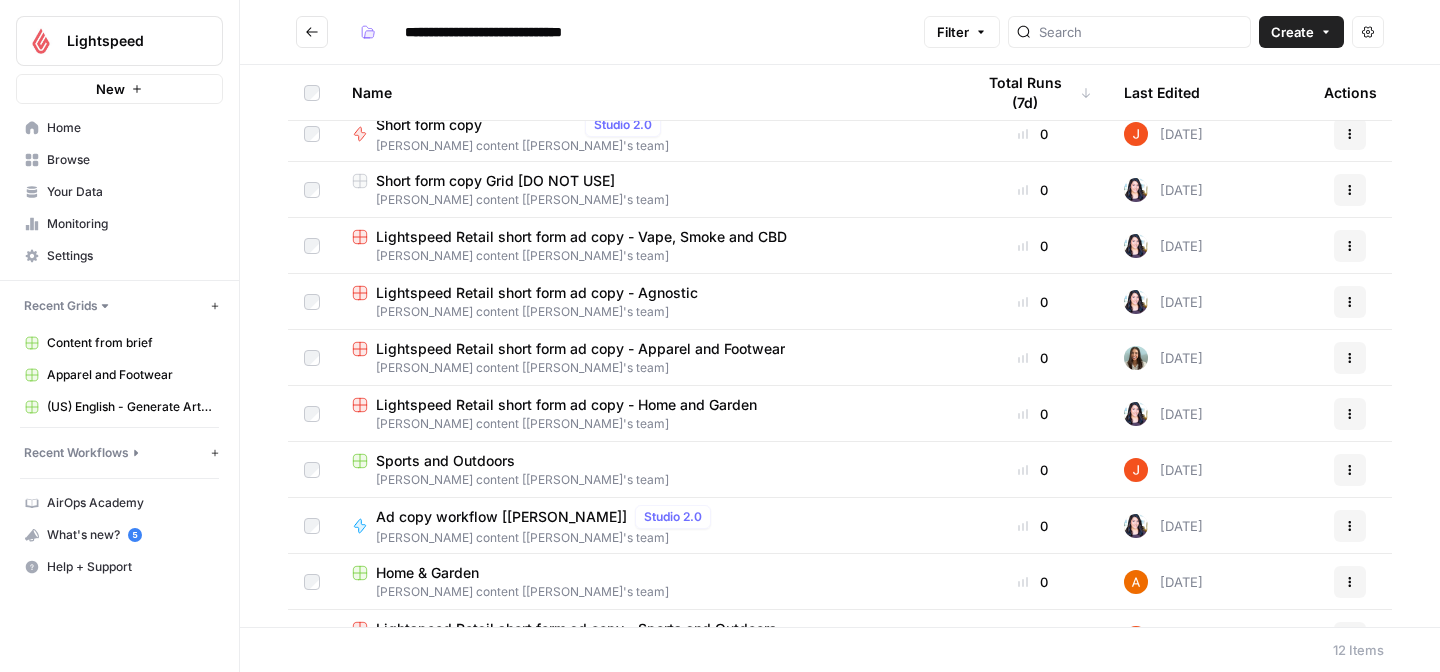 scroll, scrollTop: 133, scrollLeft: 0, axis: vertical 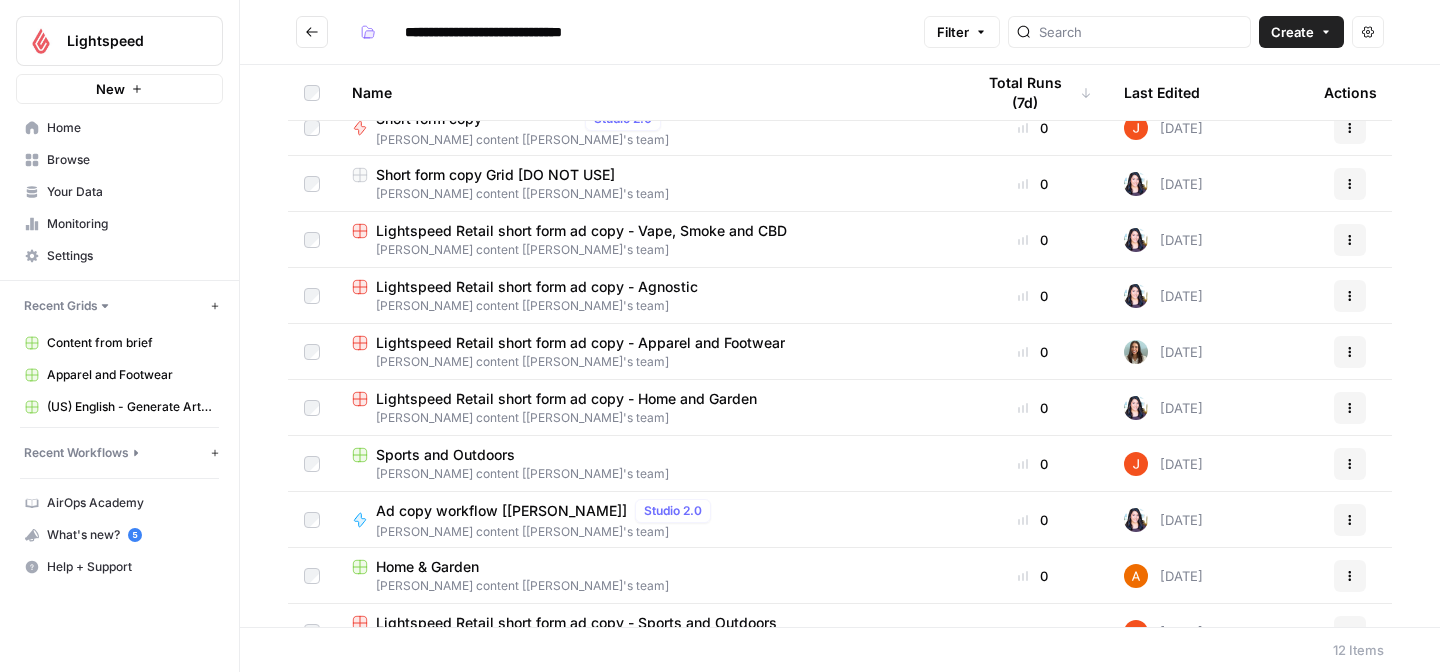 click on "[PERSON_NAME] content [[PERSON_NAME]'s team]" at bounding box center (647, 306) 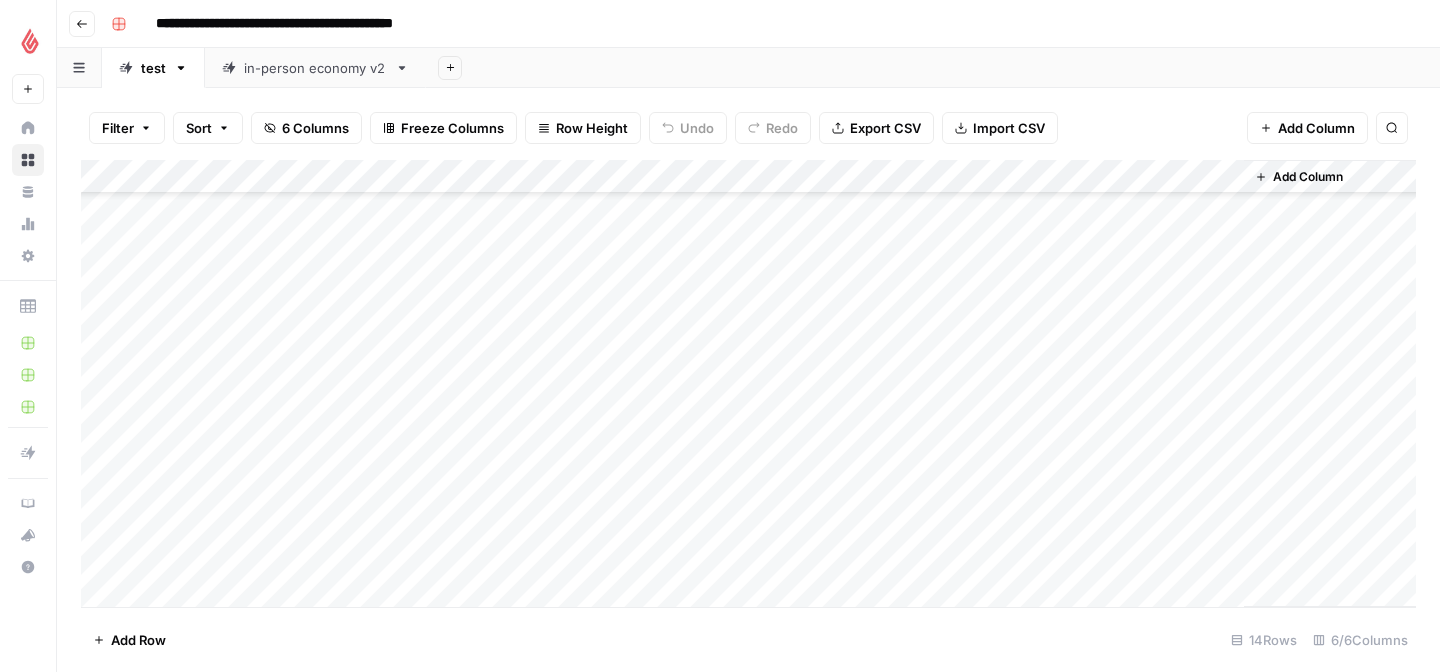 scroll, scrollTop: 95, scrollLeft: 0, axis: vertical 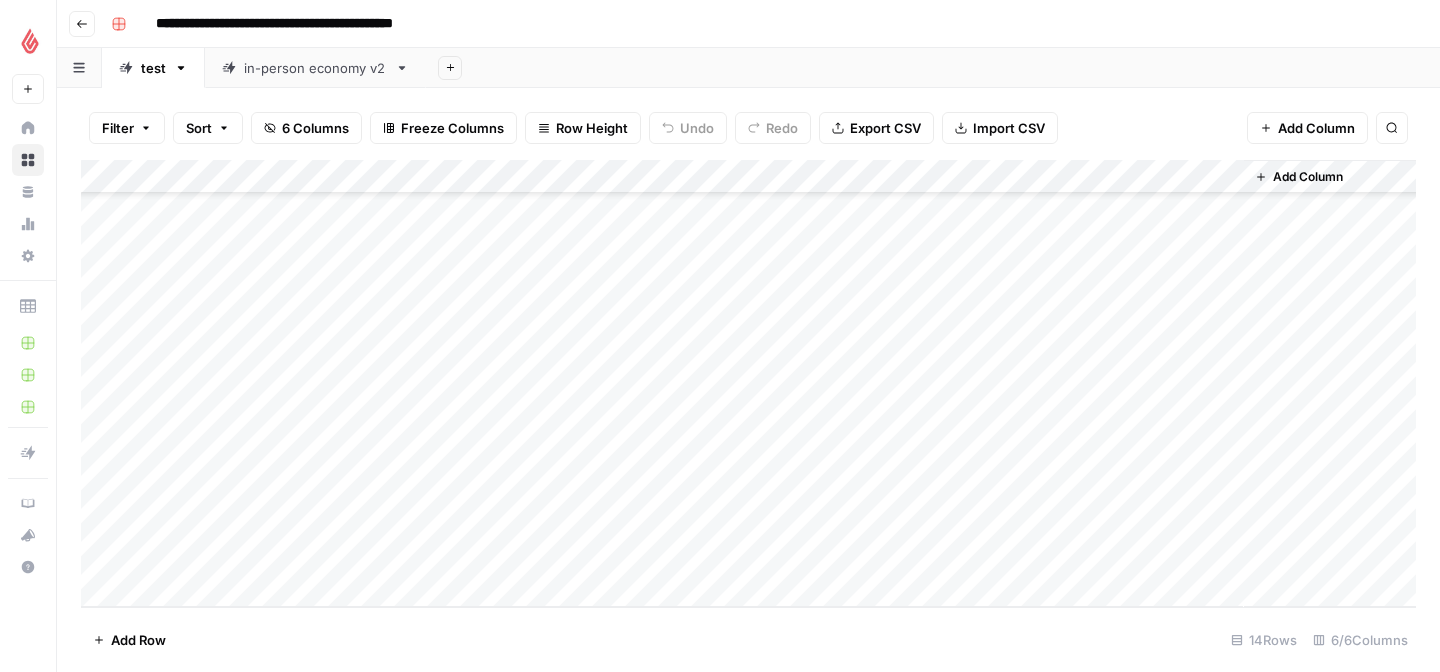 click on "Add Column" at bounding box center [748, 383] 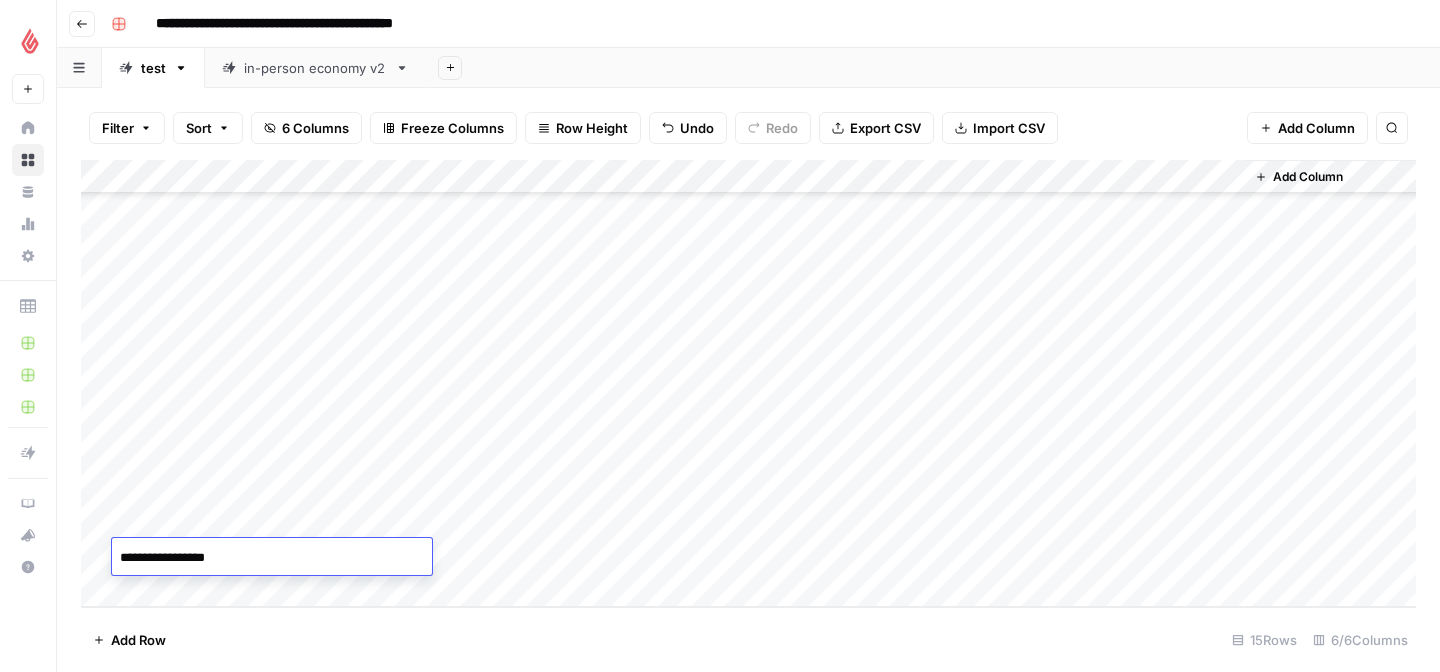 type on "**********" 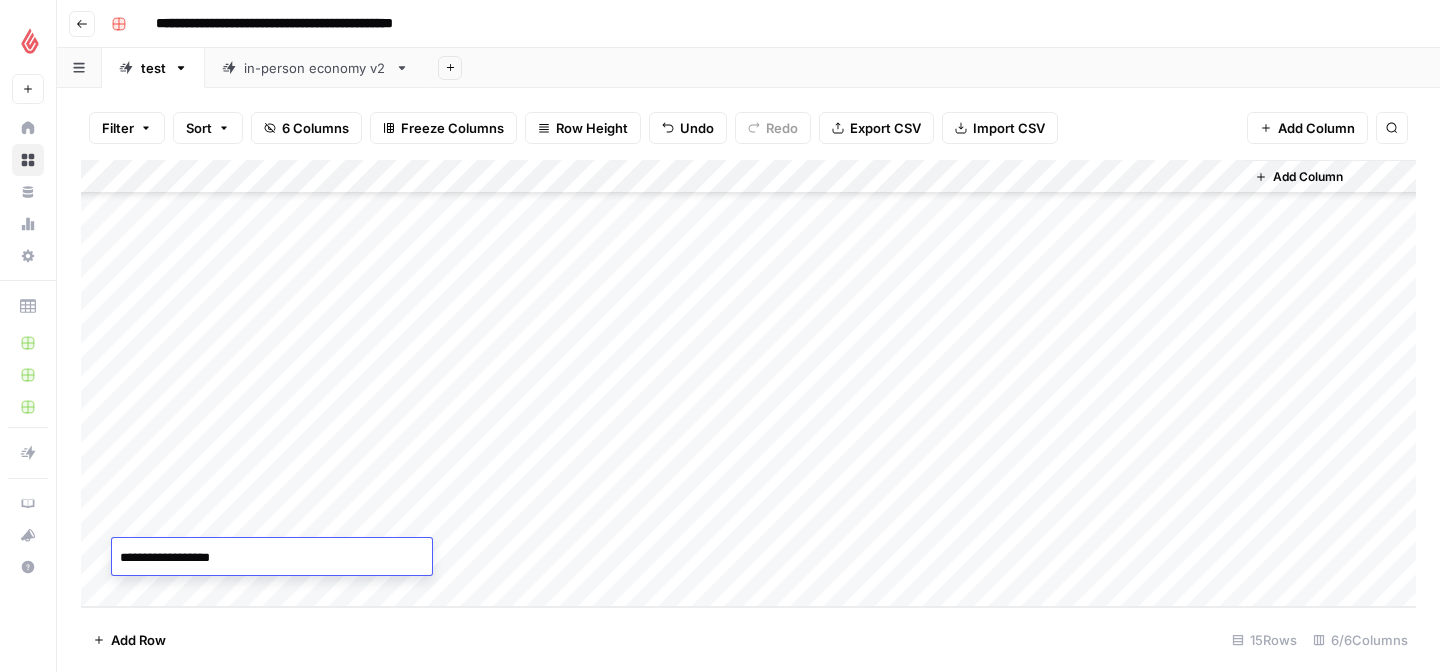 click on "Add Column" at bounding box center (748, 383) 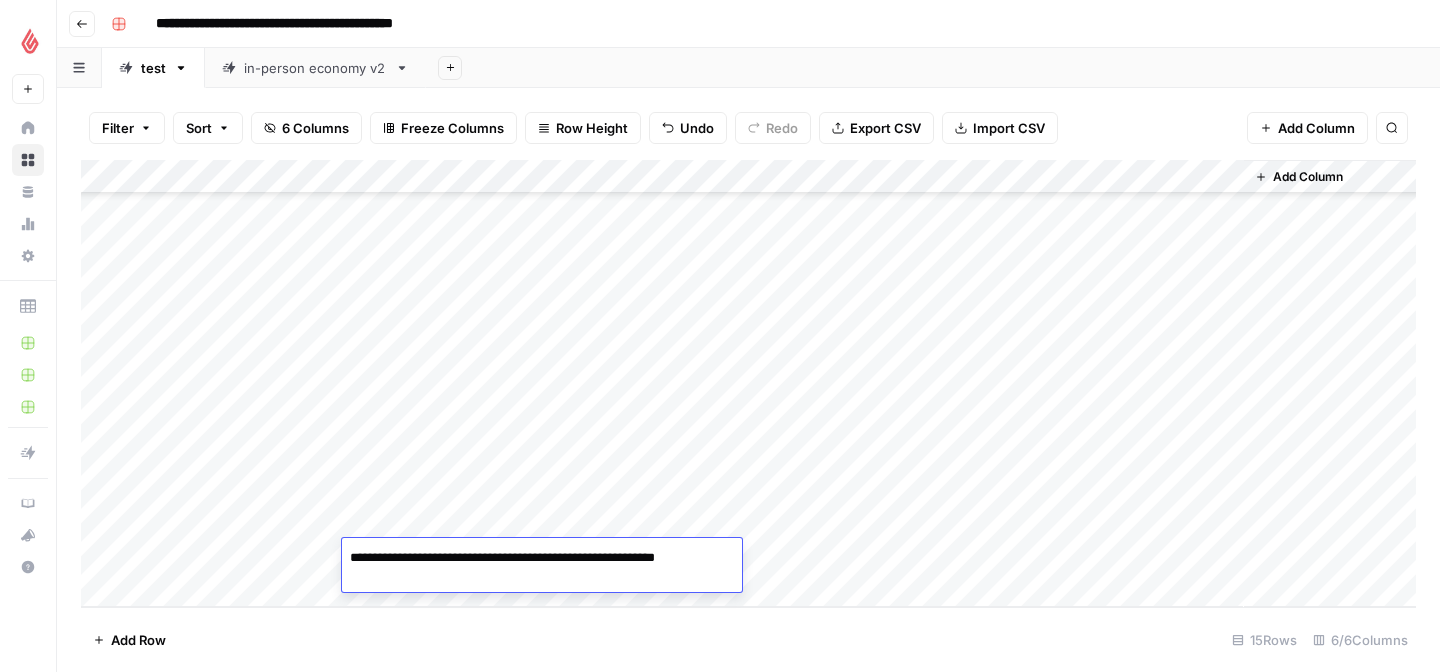 type on "**********" 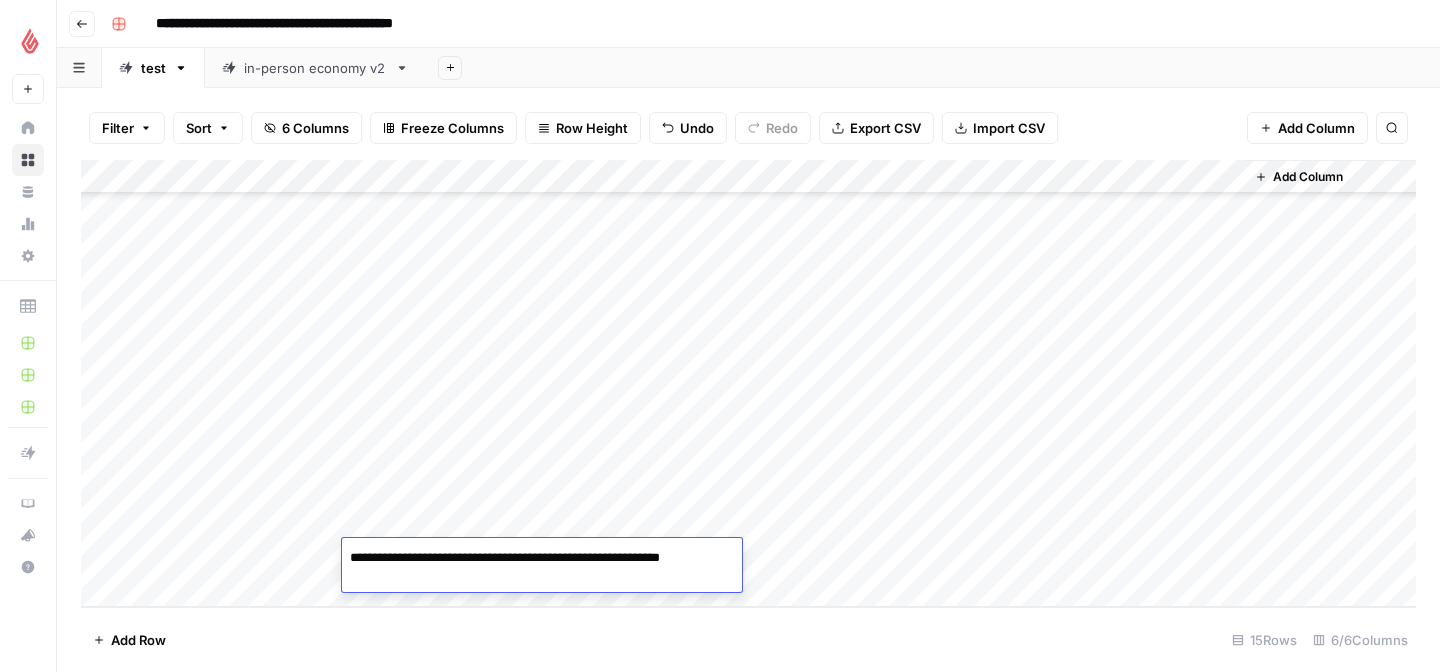click on "Add Sheet" at bounding box center [933, 68] 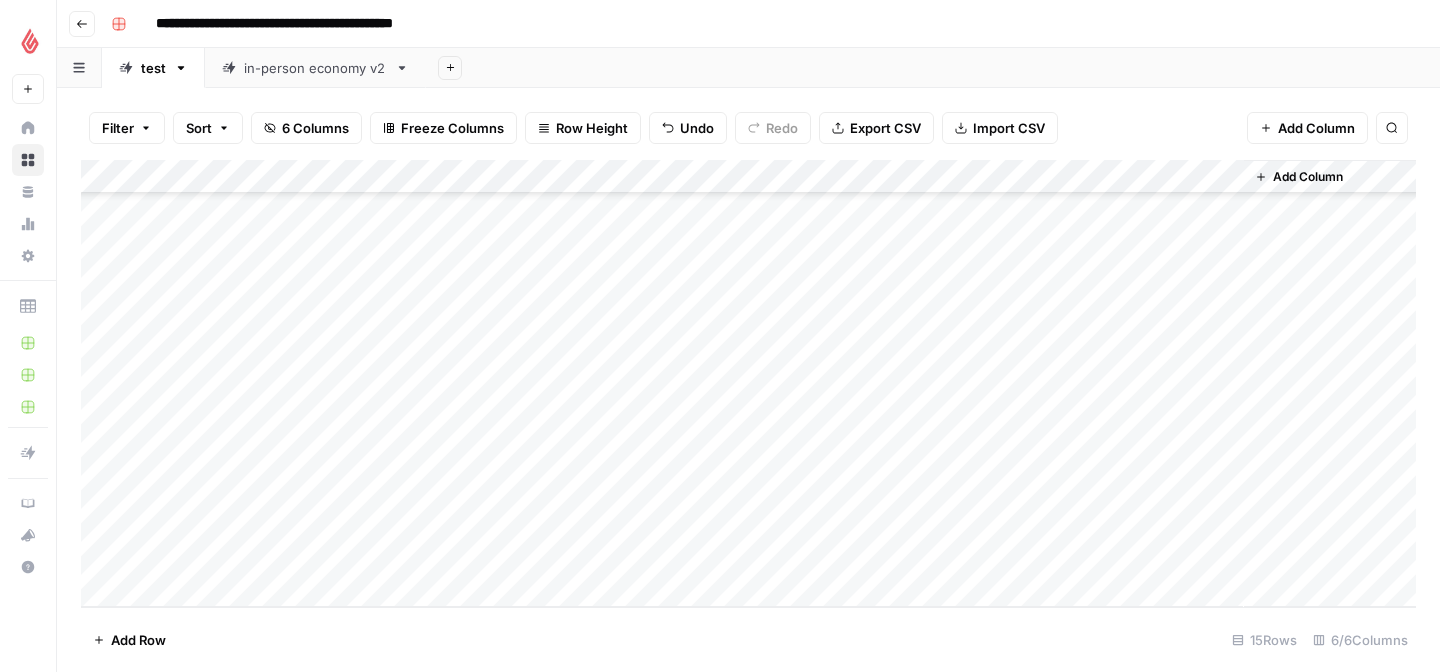 click on "Add Column" at bounding box center [748, 383] 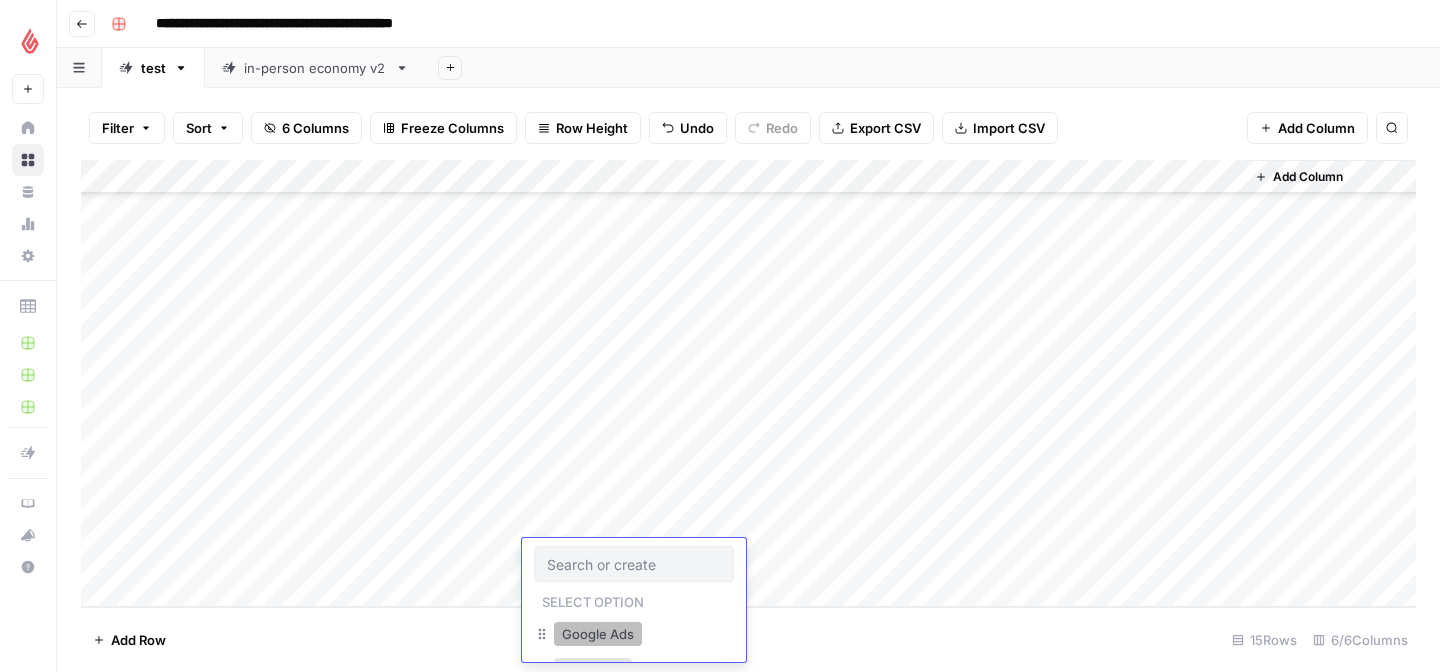 scroll, scrollTop: 152, scrollLeft: 0, axis: vertical 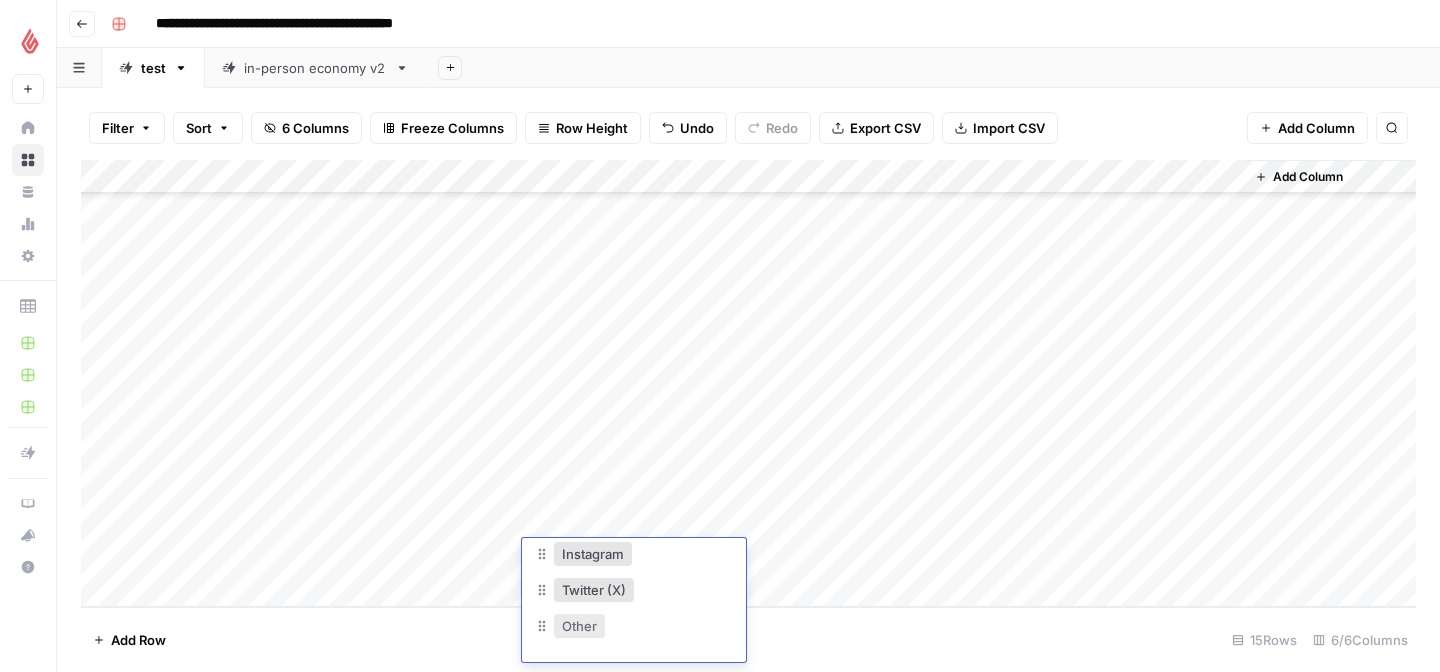 click on "Other" at bounding box center (579, 626) 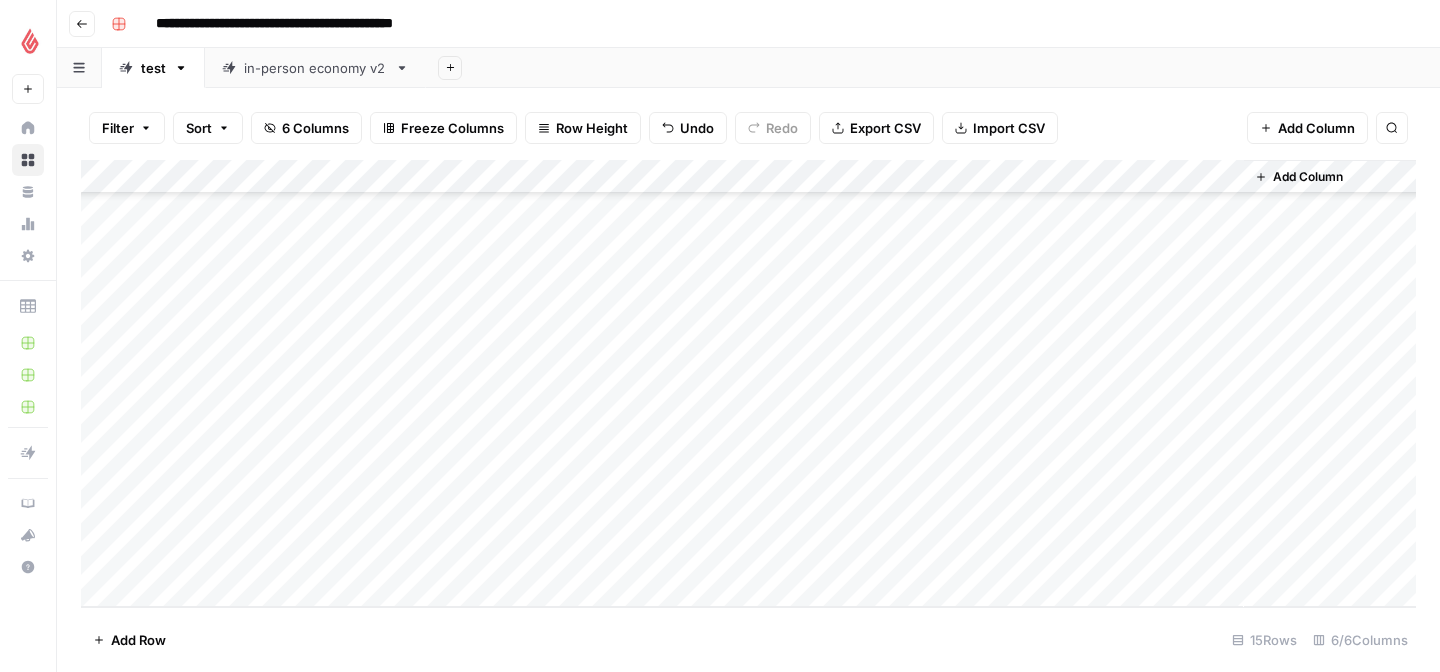 click on "Add Column" at bounding box center (748, 383) 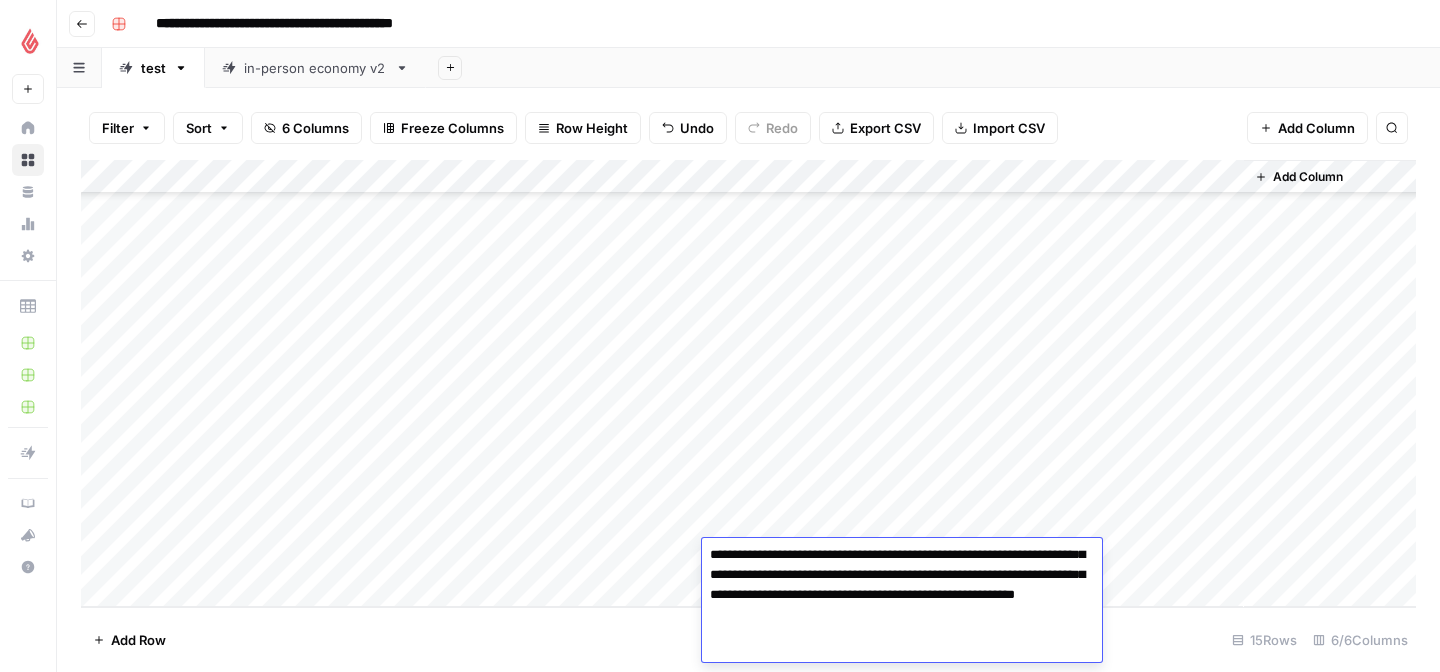 scroll, scrollTop: 0, scrollLeft: 0, axis: both 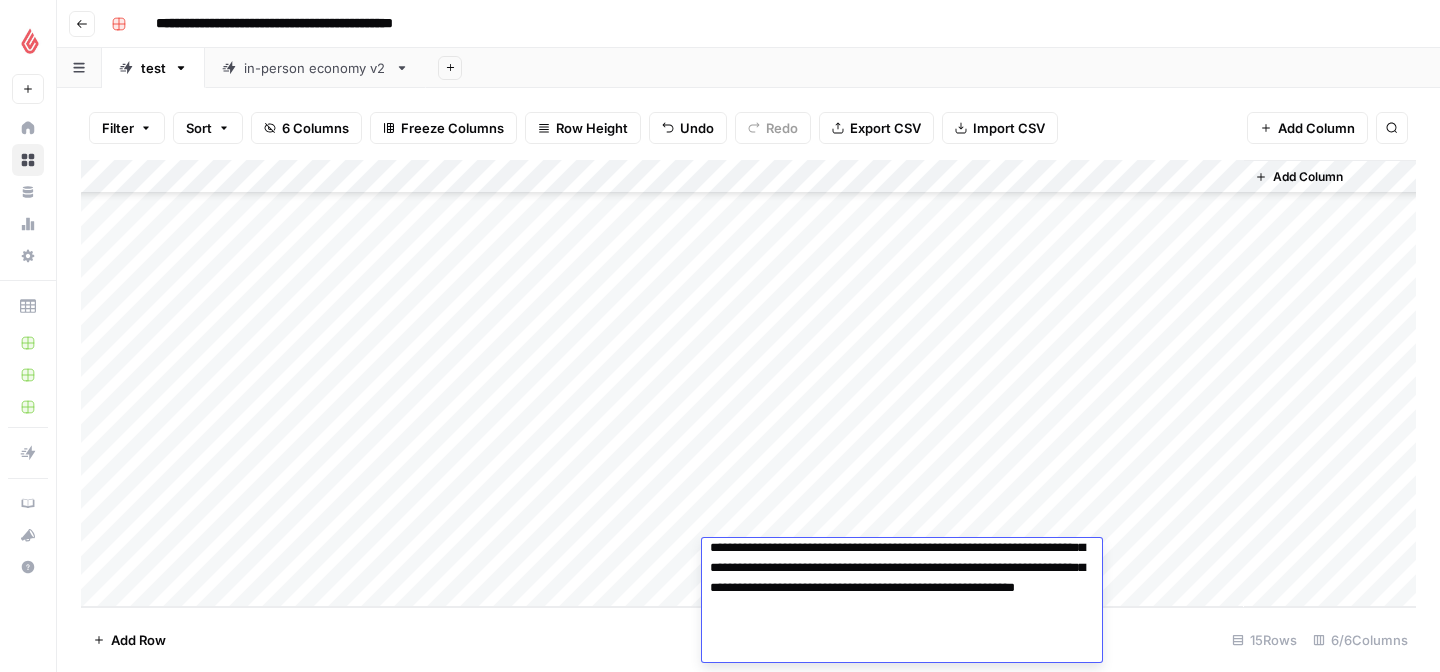 paste on "**********" 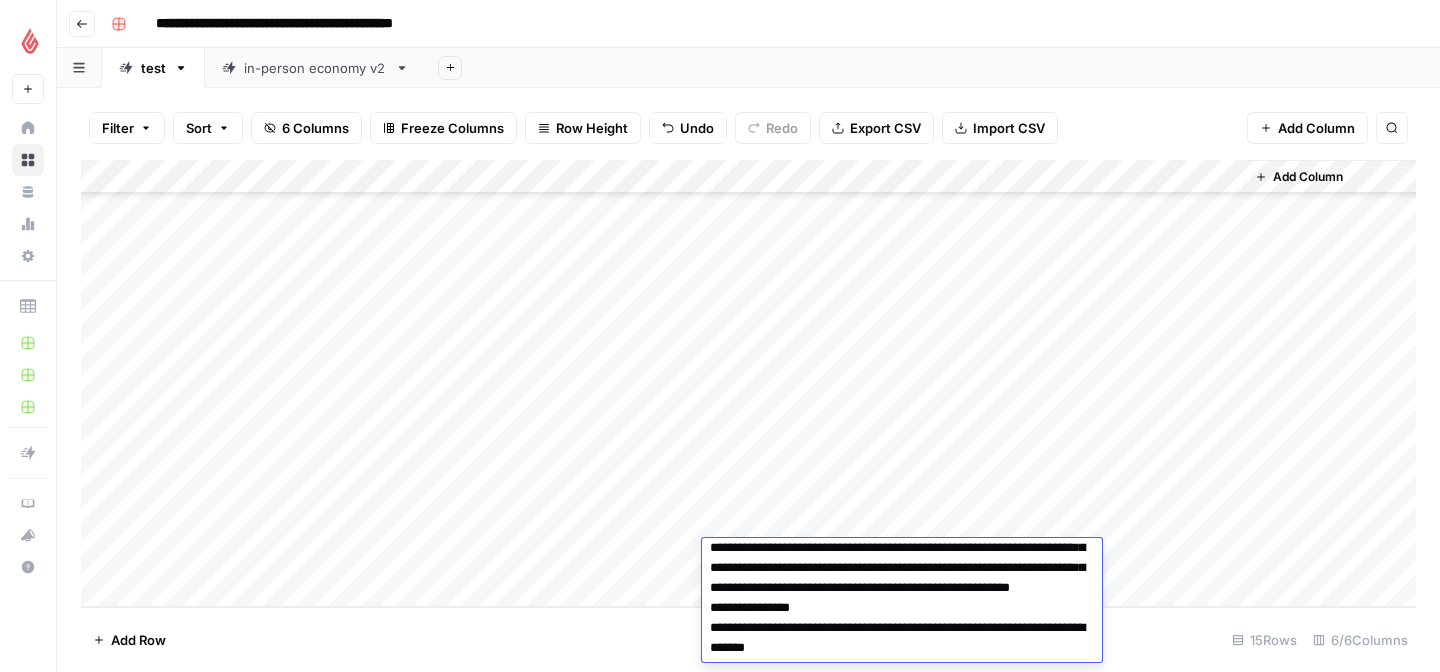 scroll, scrollTop: 343, scrollLeft: 0, axis: vertical 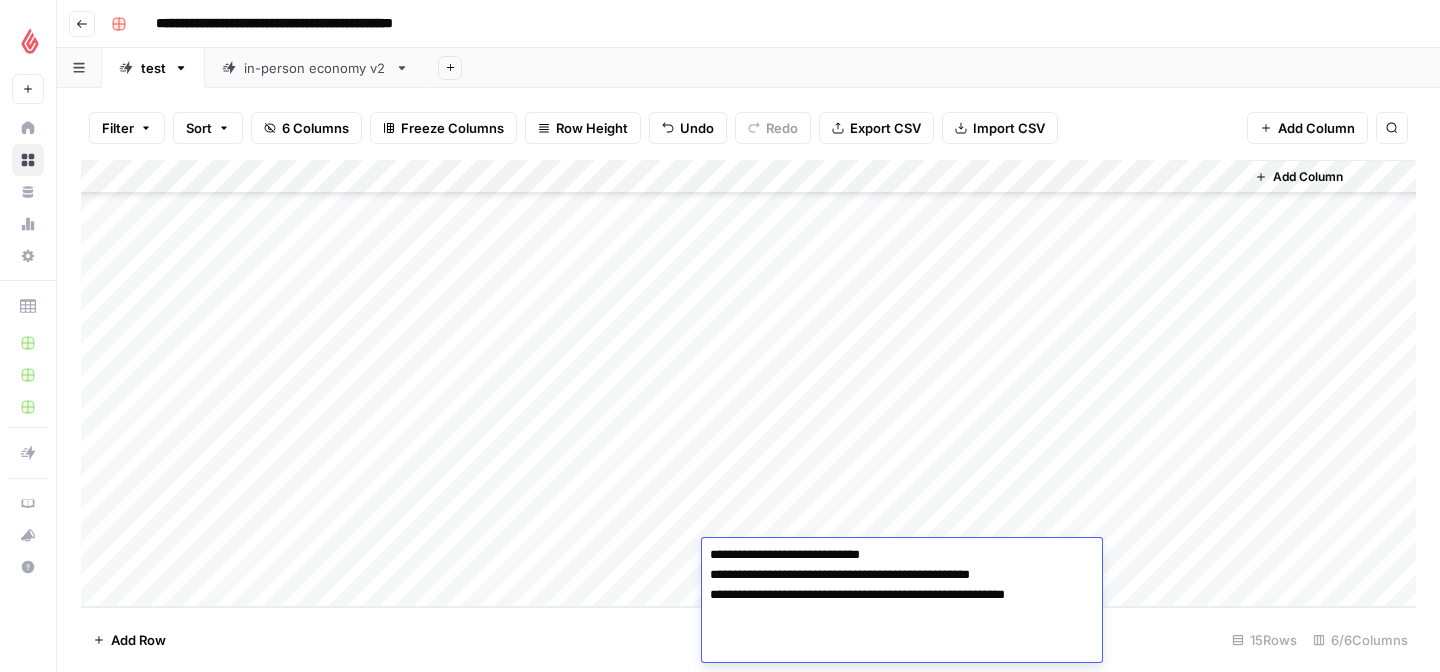 click on "Add Row 15  Rows 6/6  Columns" at bounding box center (748, 639) 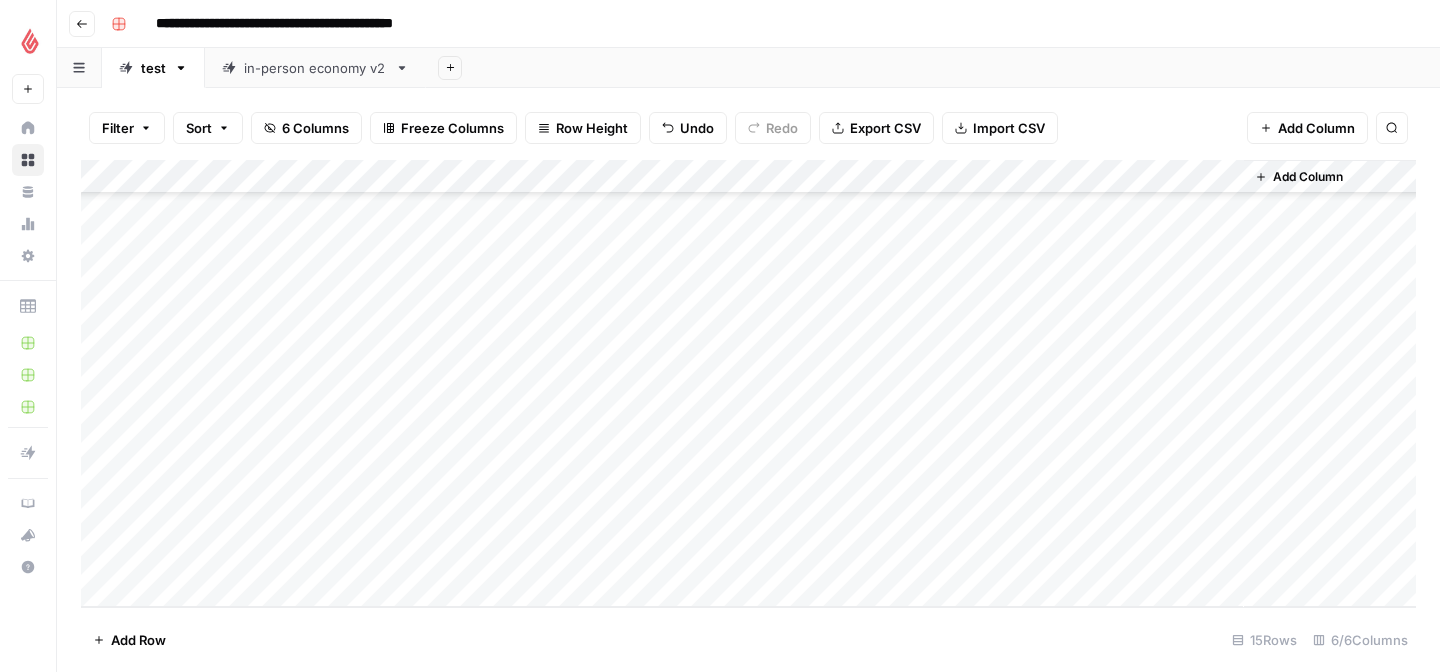 click on "Add Column" at bounding box center (748, 383) 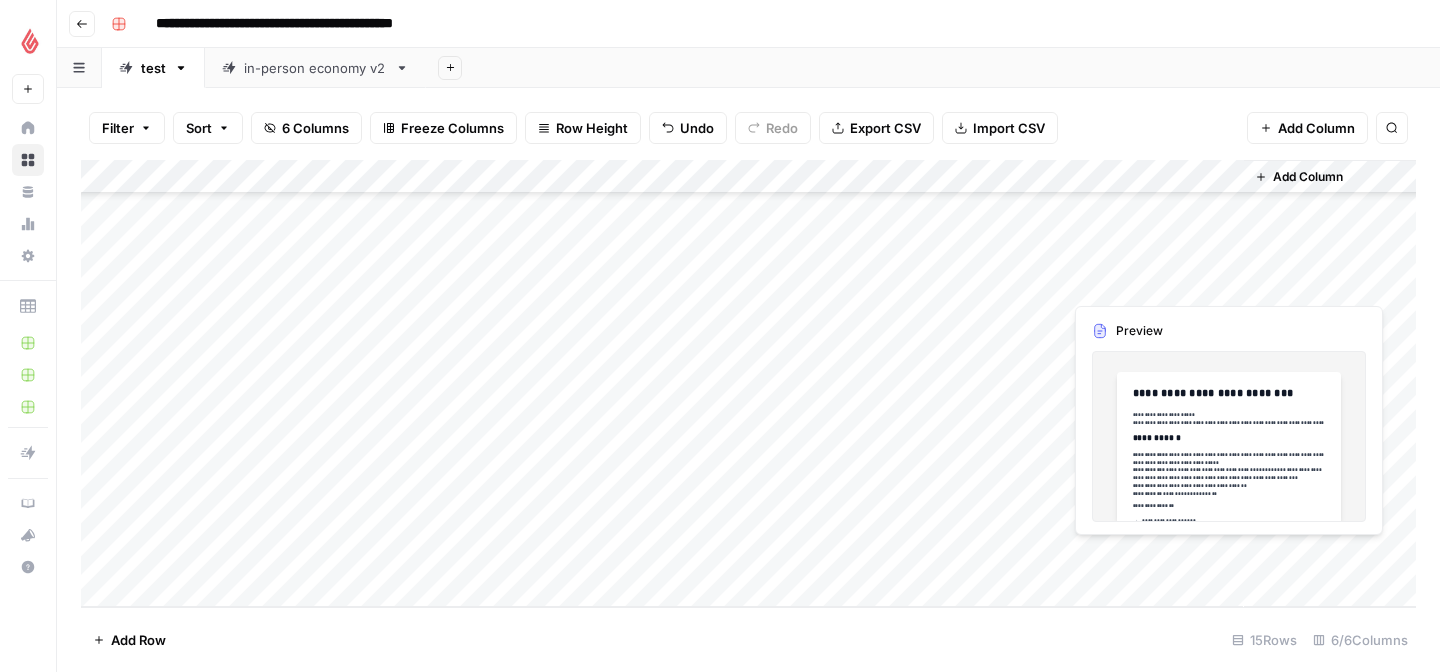 click on "Add Column" at bounding box center [748, 383] 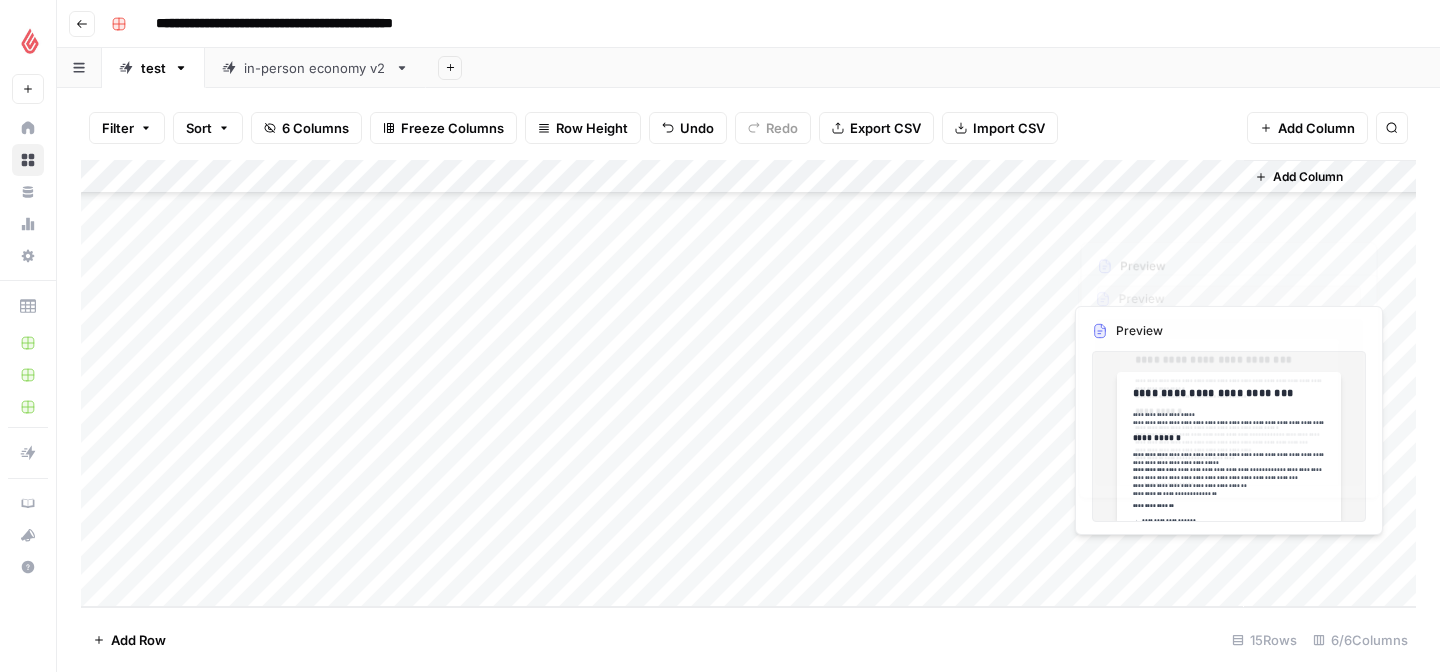 click on "Add Column" at bounding box center (748, 383) 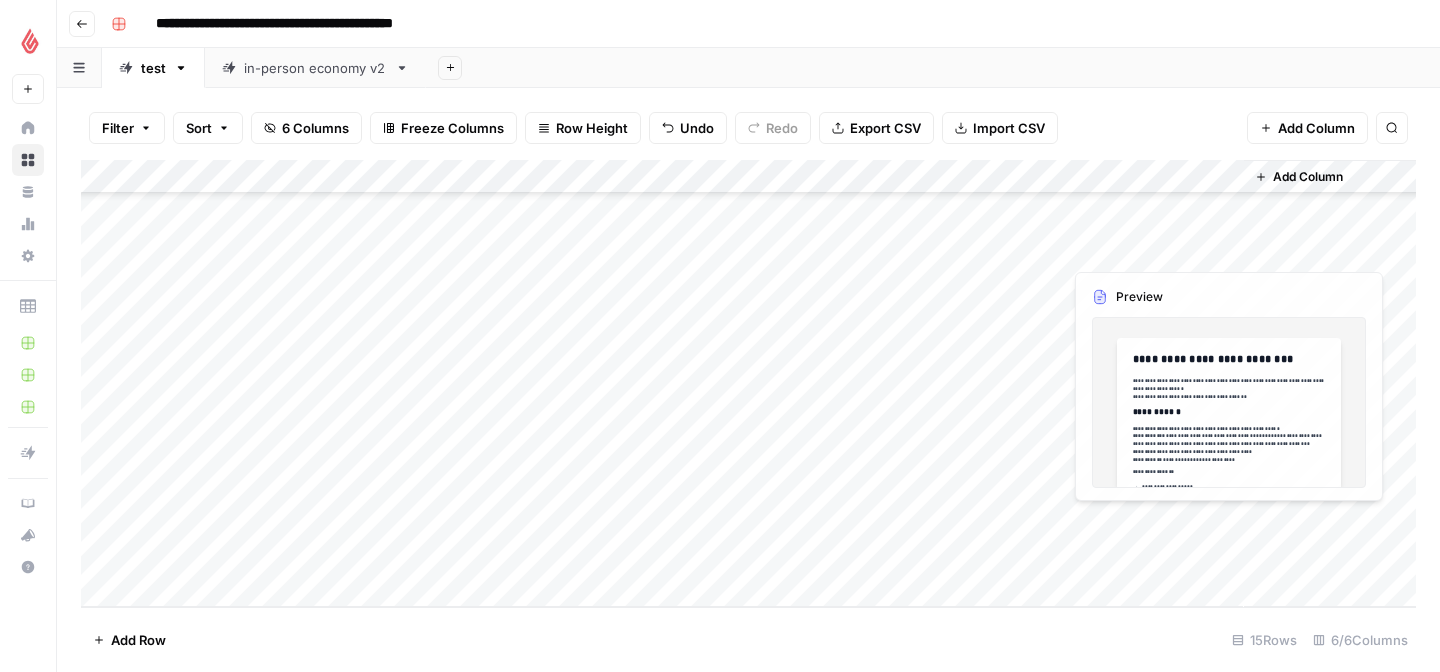 click on "Add Column" at bounding box center (748, 383) 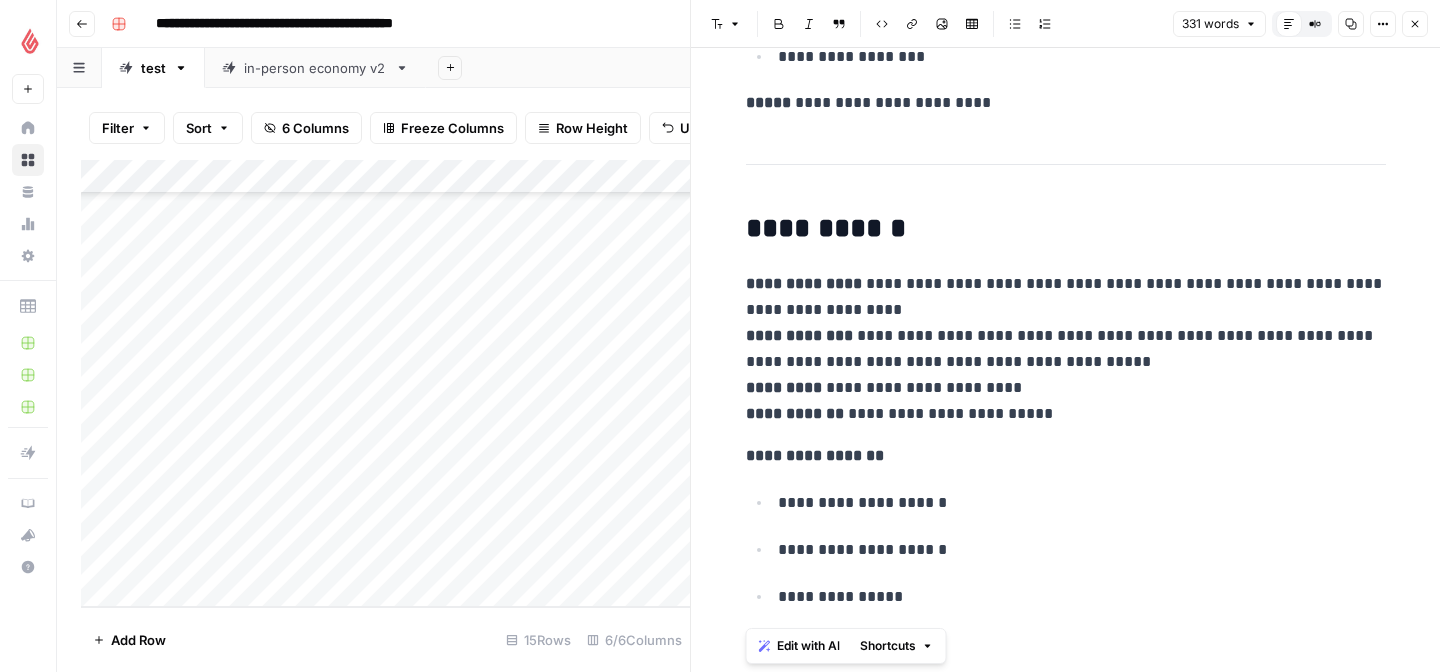 scroll, scrollTop: 621, scrollLeft: 0, axis: vertical 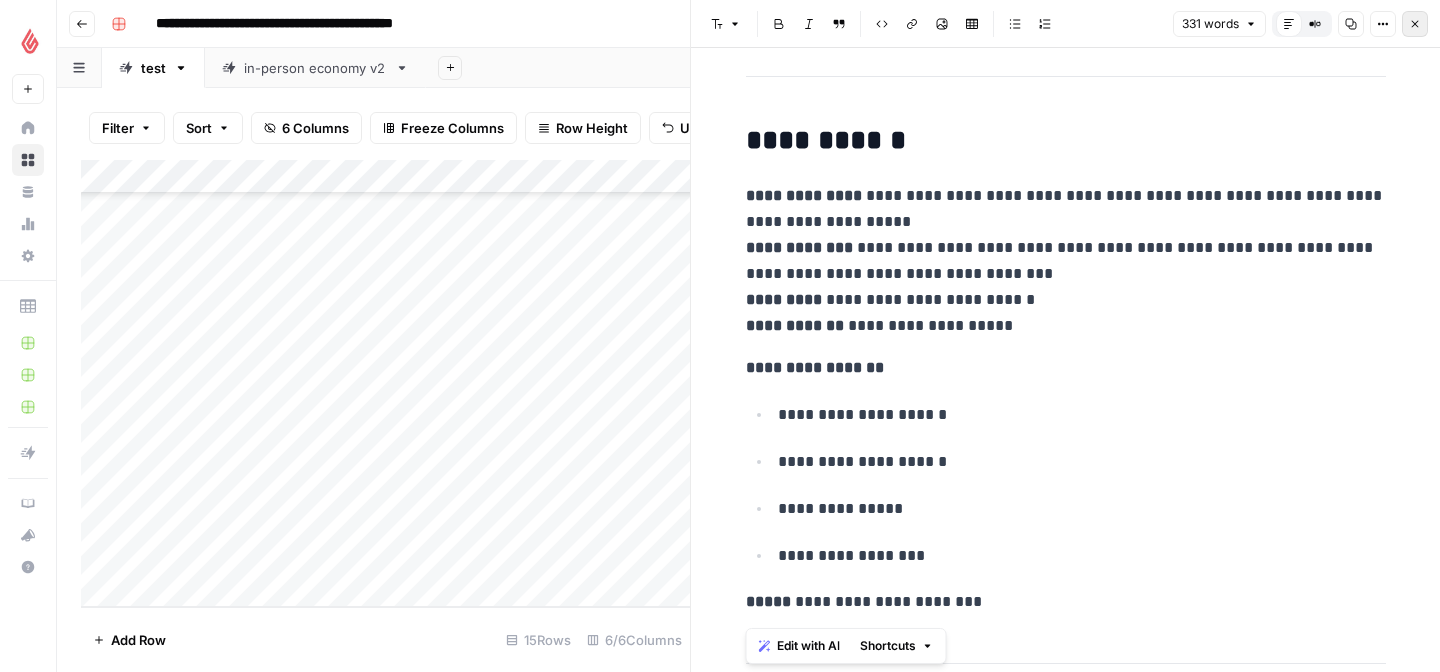 click 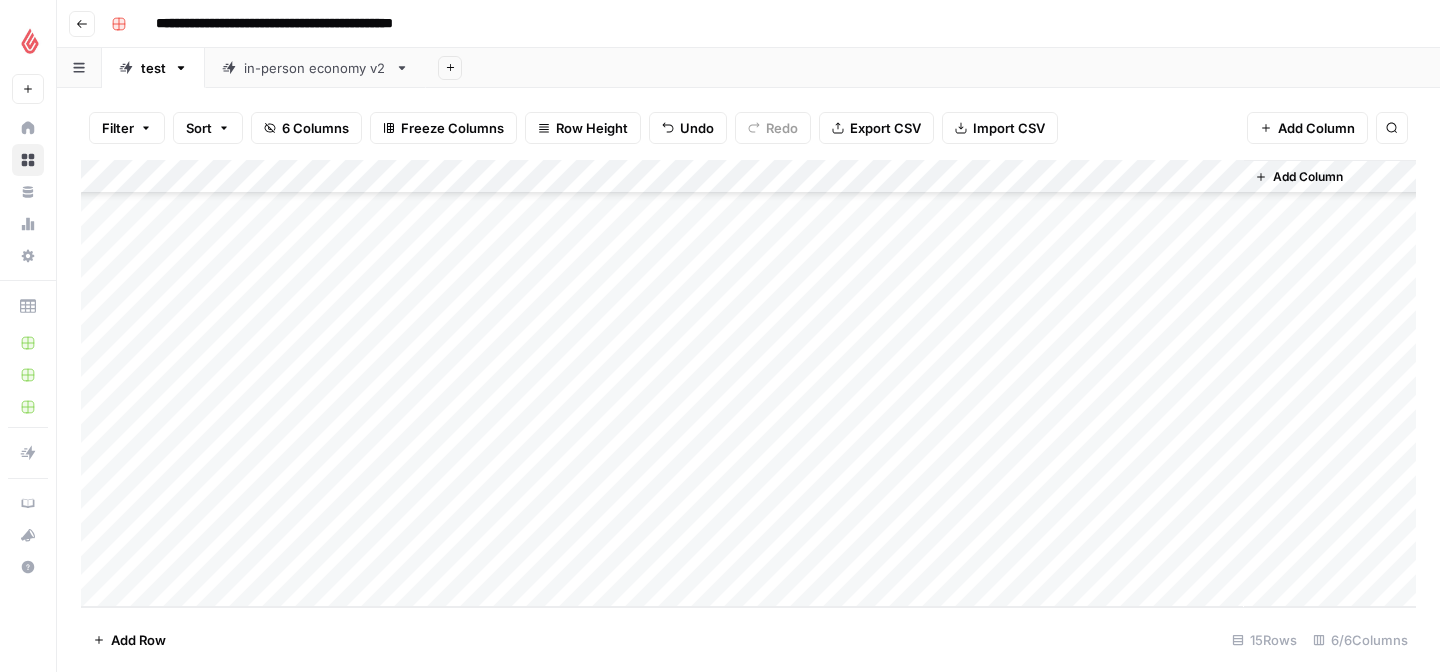 click on "Add Column" at bounding box center (748, 383) 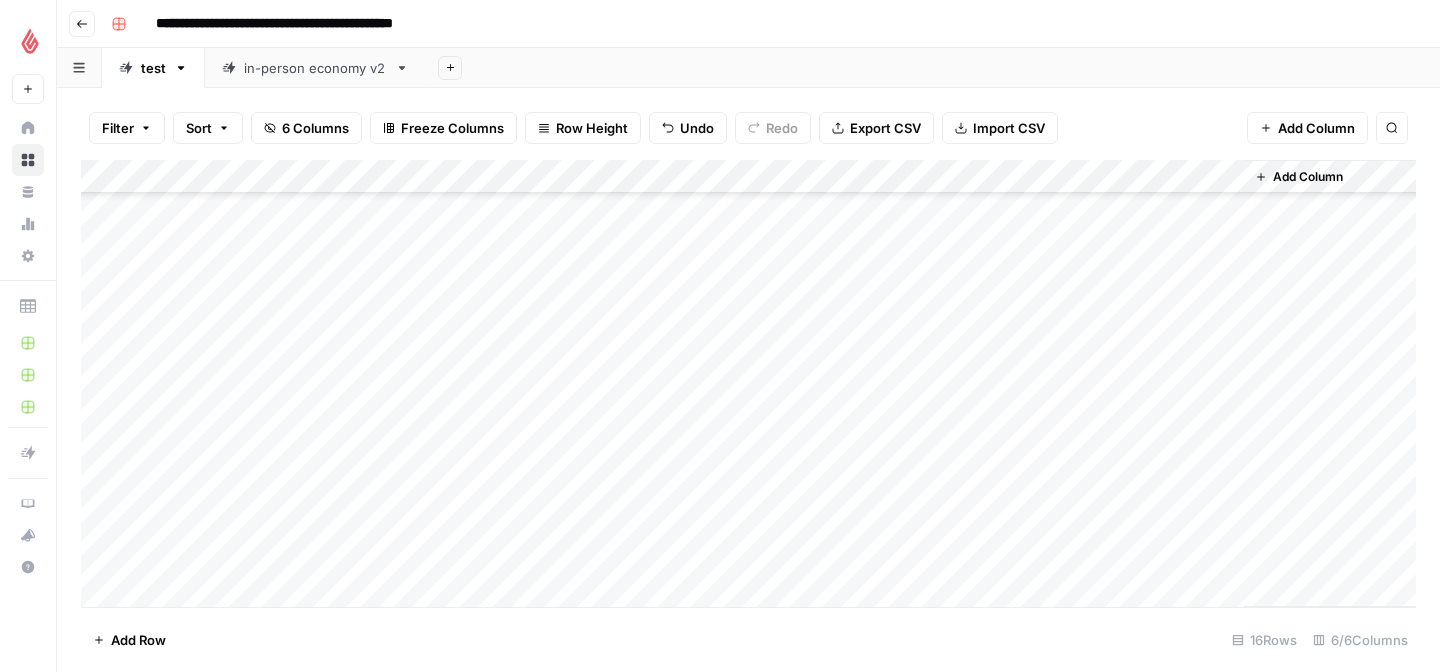 scroll, scrollTop: 163, scrollLeft: 0, axis: vertical 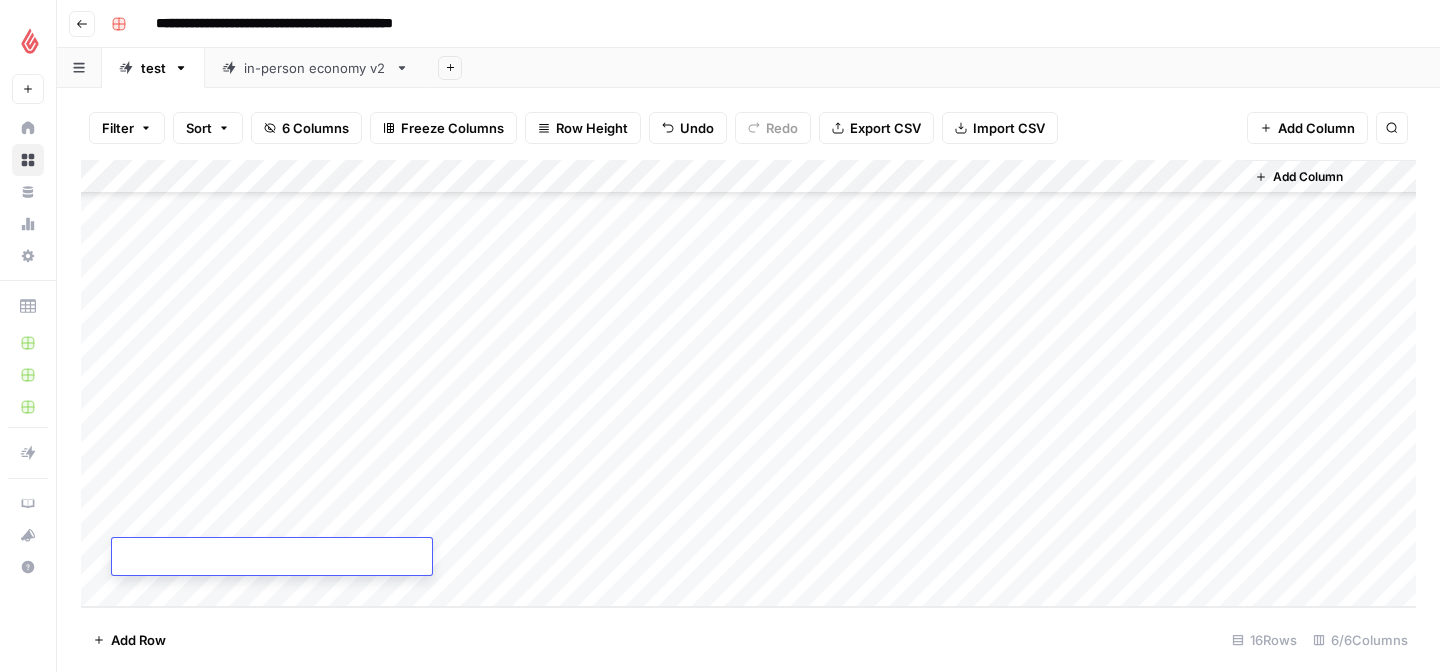 click on "Add Column" at bounding box center (748, 383) 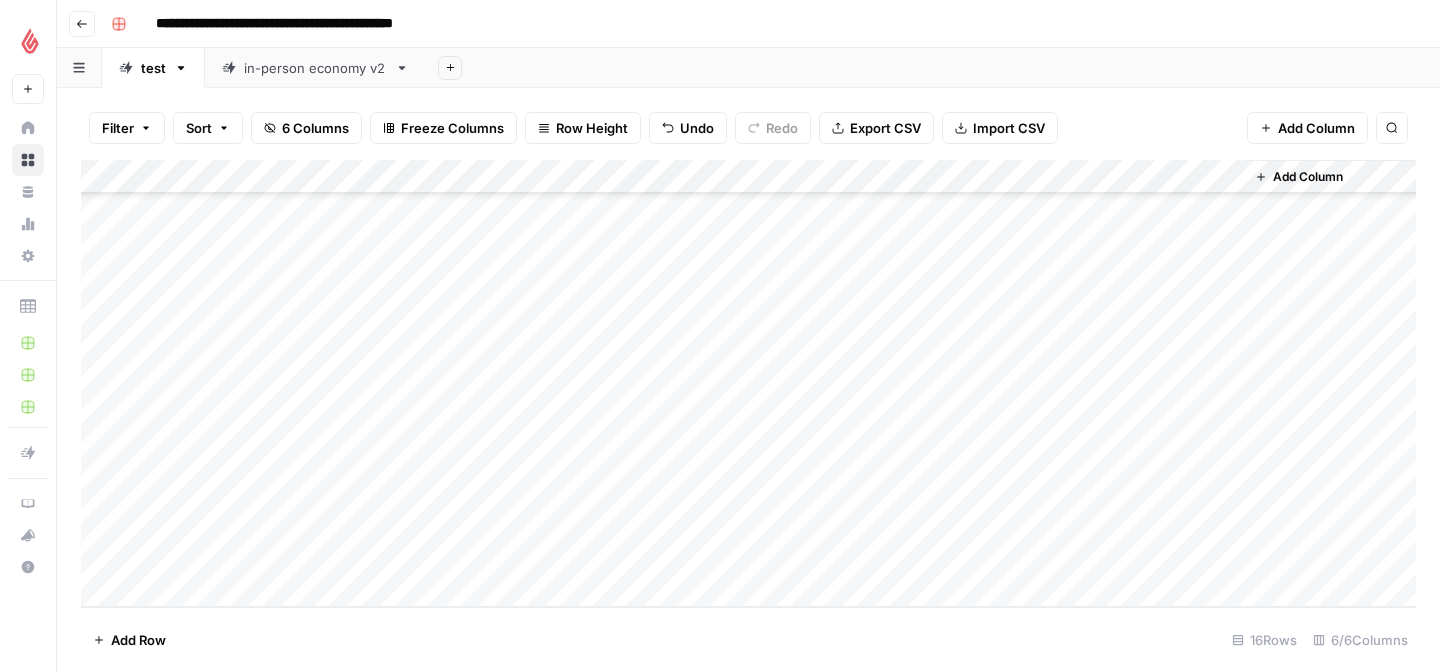 scroll, scrollTop: 197, scrollLeft: 0, axis: vertical 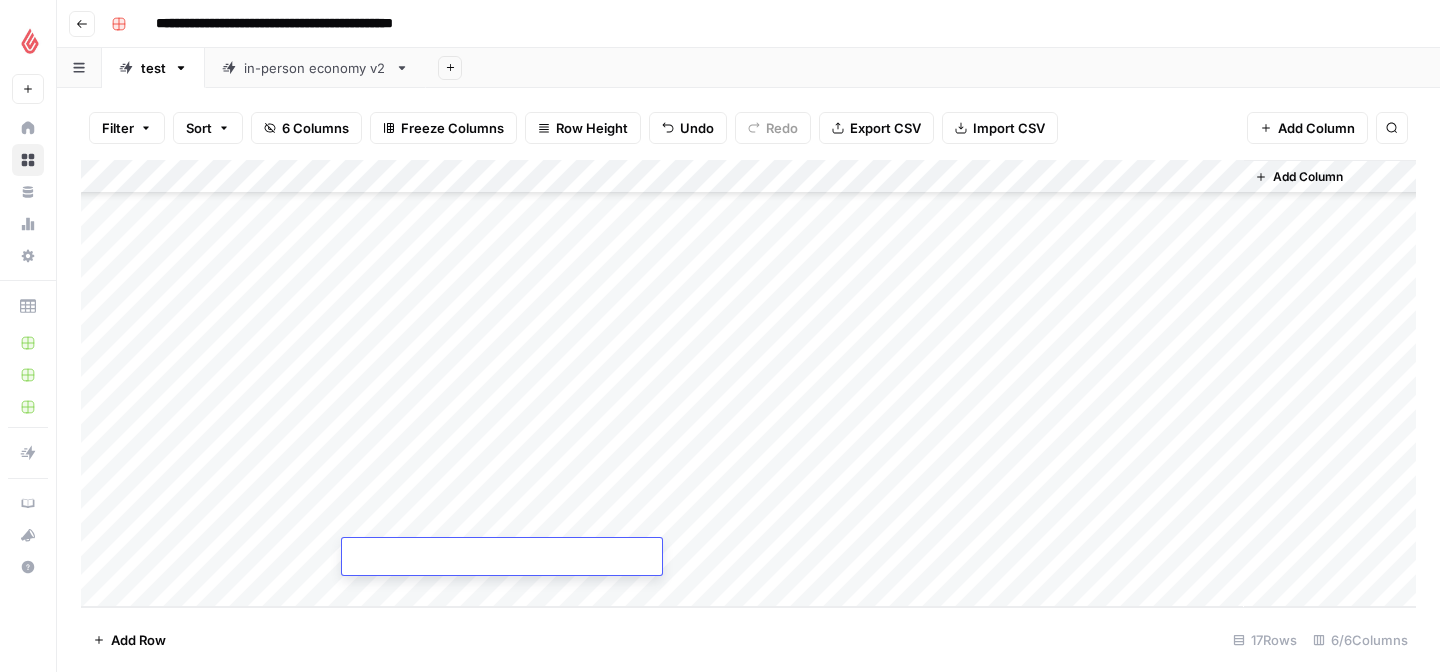 click on "Add Column" at bounding box center (748, 383) 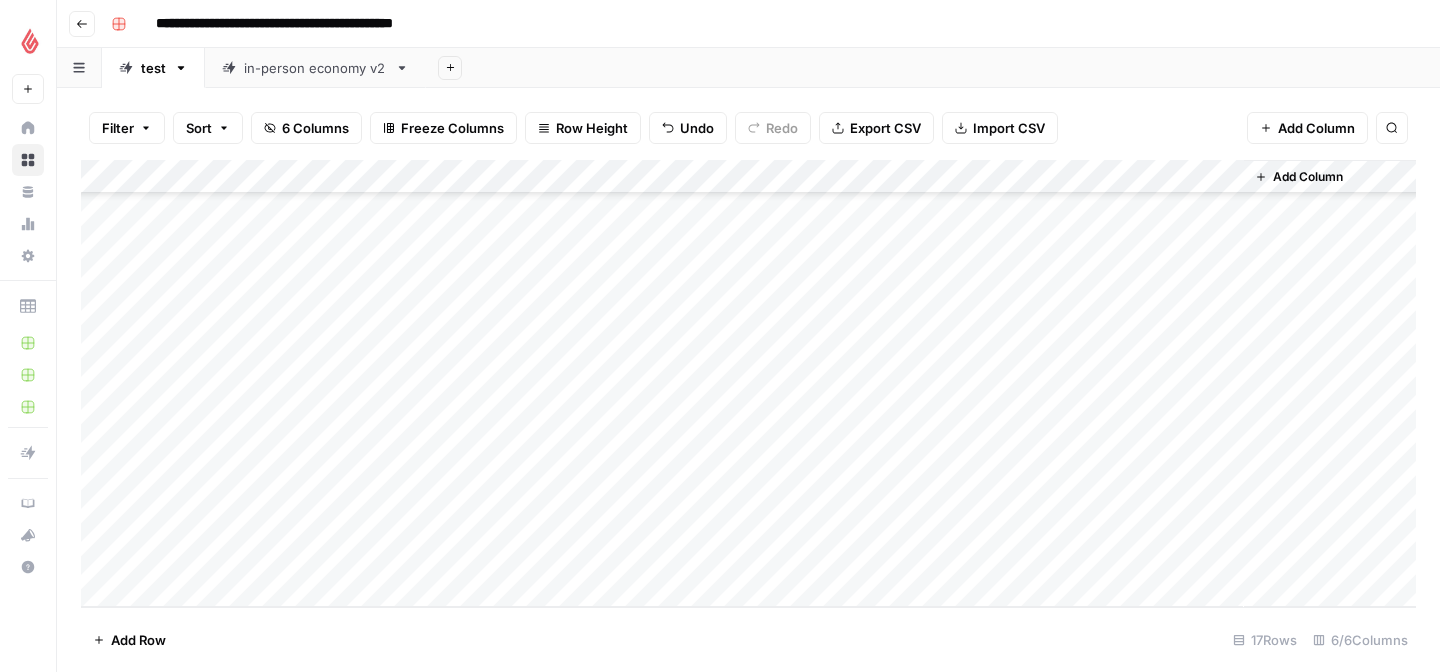 click on "Add Column" at bounding box center [748, 383] 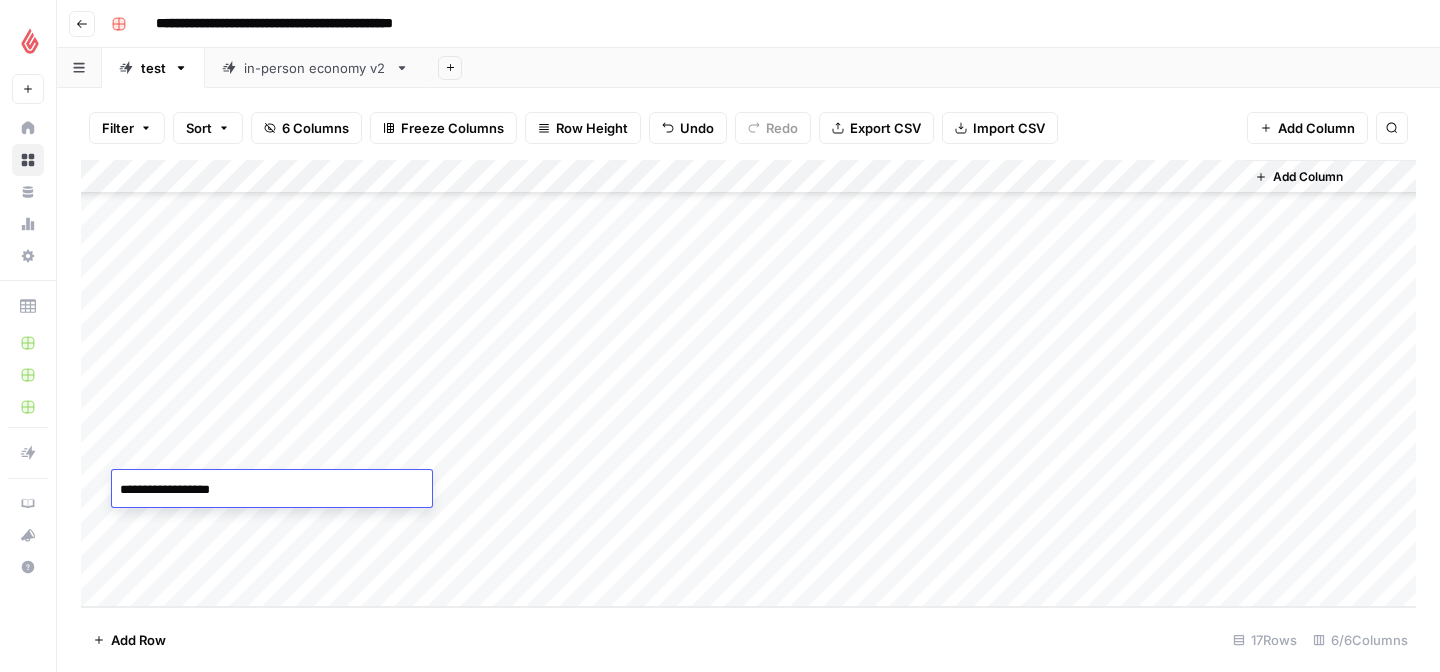 click on "Add Column" at bounding box center [748, 383] 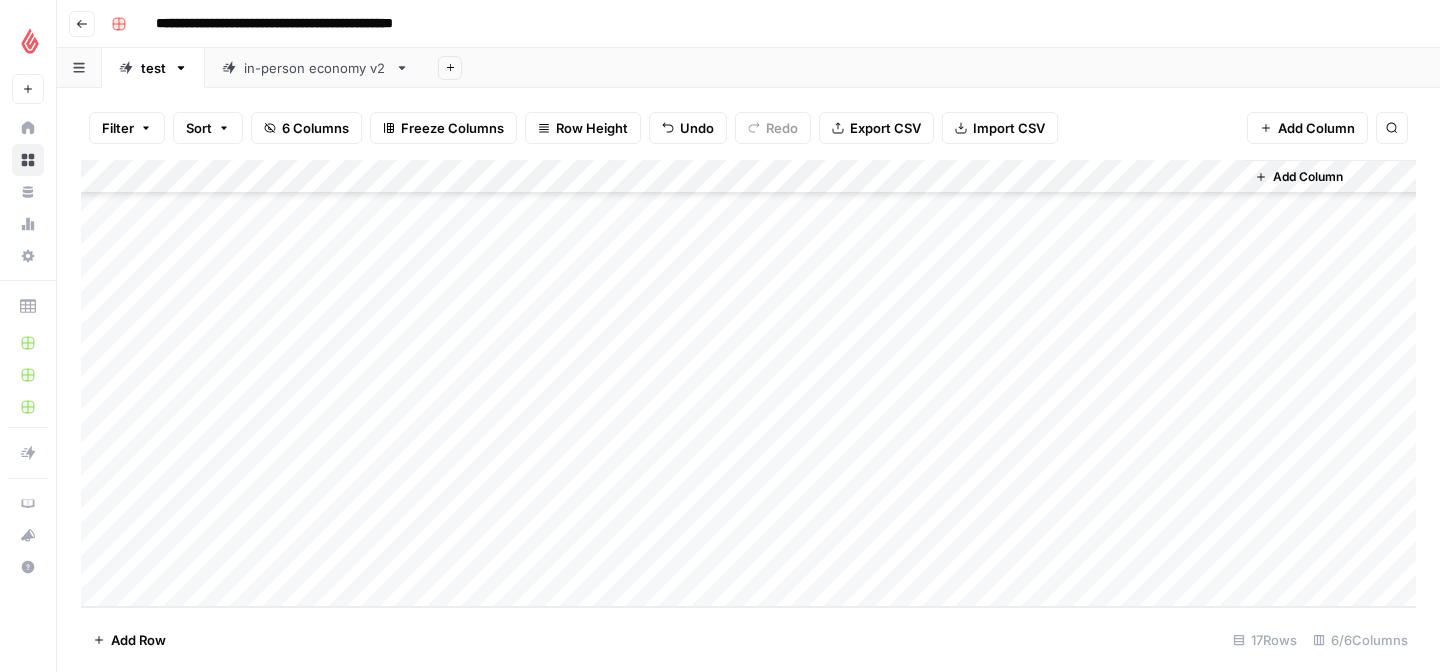 click on "Add Column" at bounding box center (748, 383) 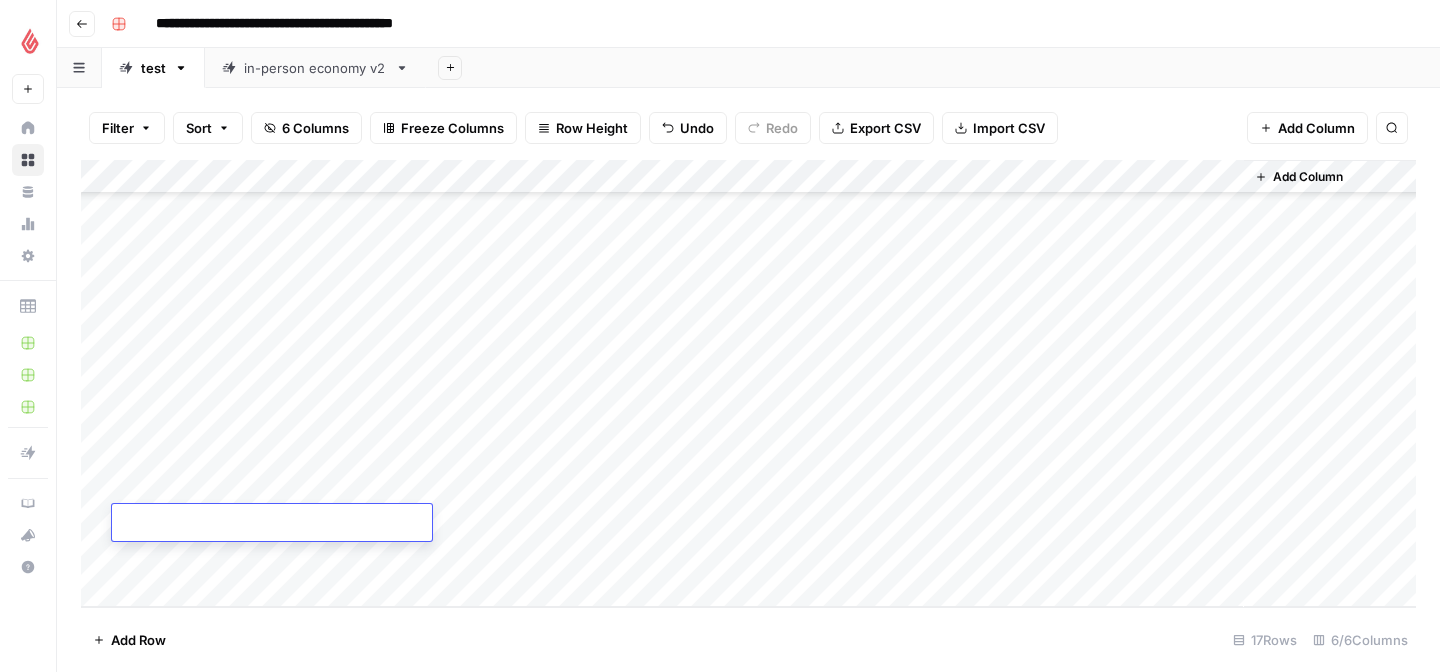 type on "**********" 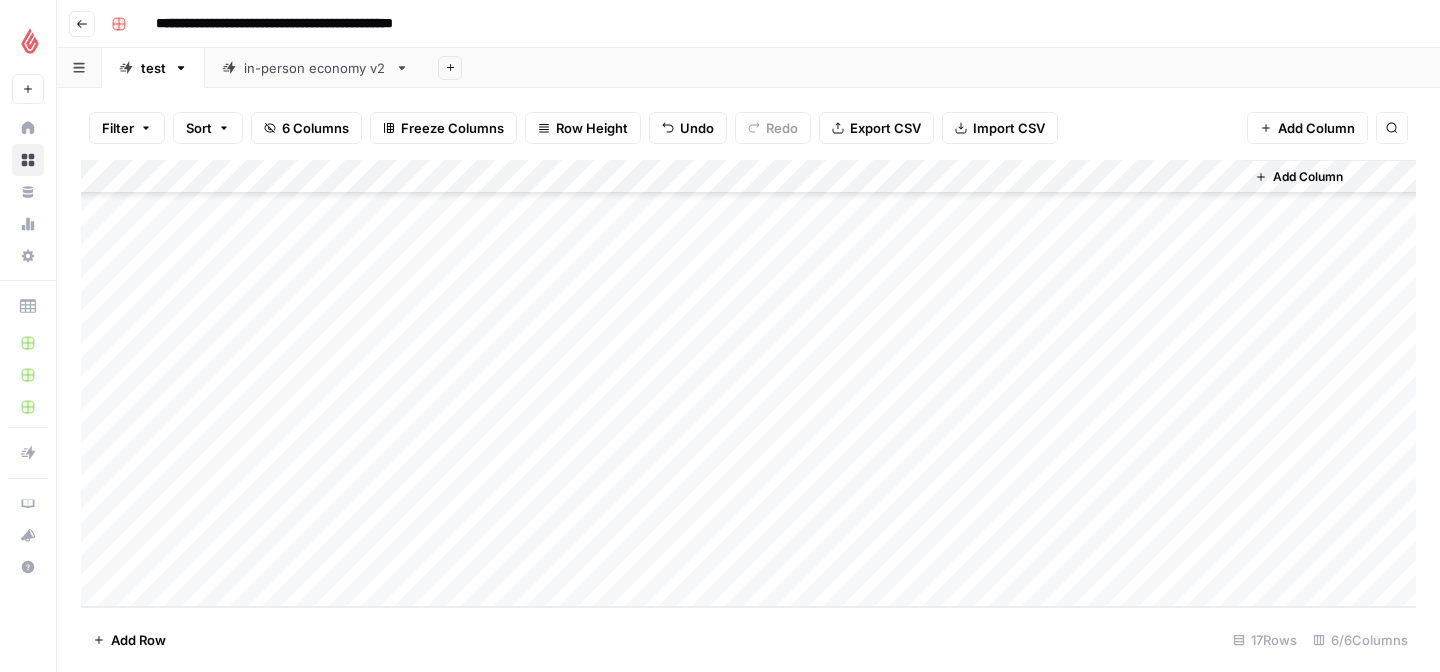 click on "Add Column" at bounding box center [748, 383] 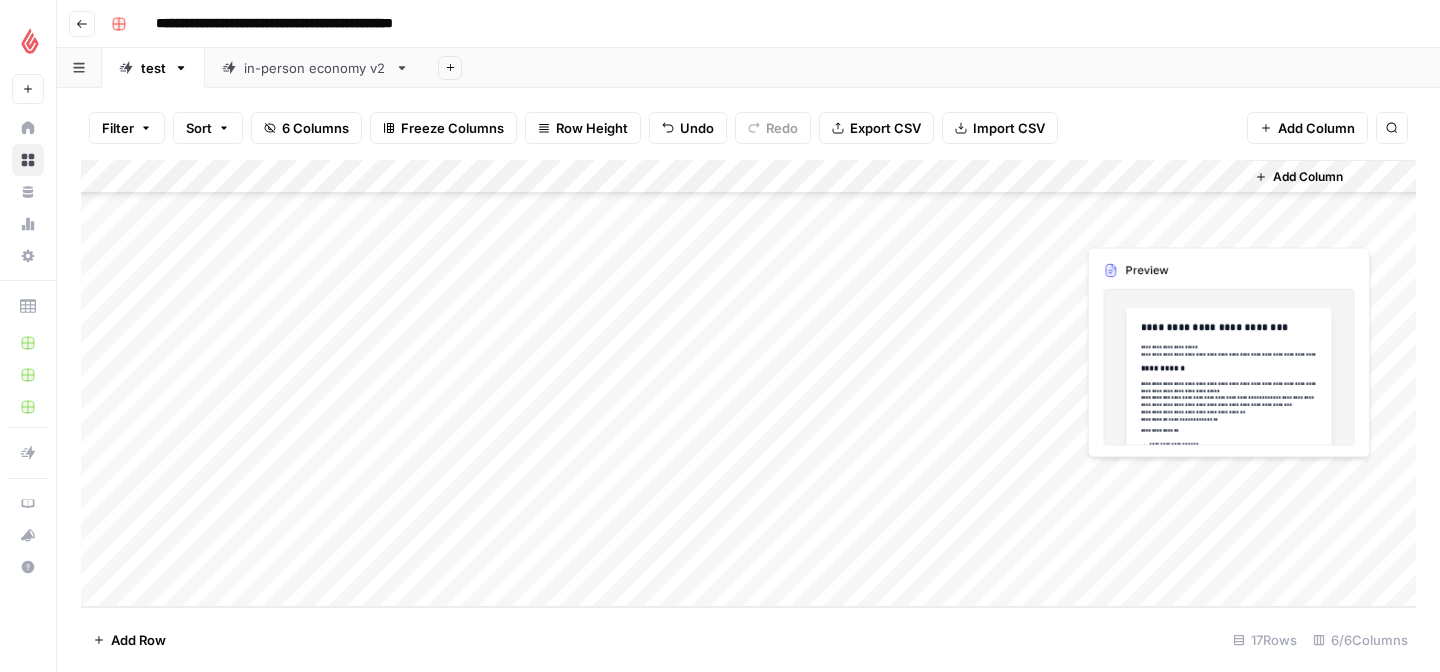 click on "Add Column" at bounding box center [748, 383] 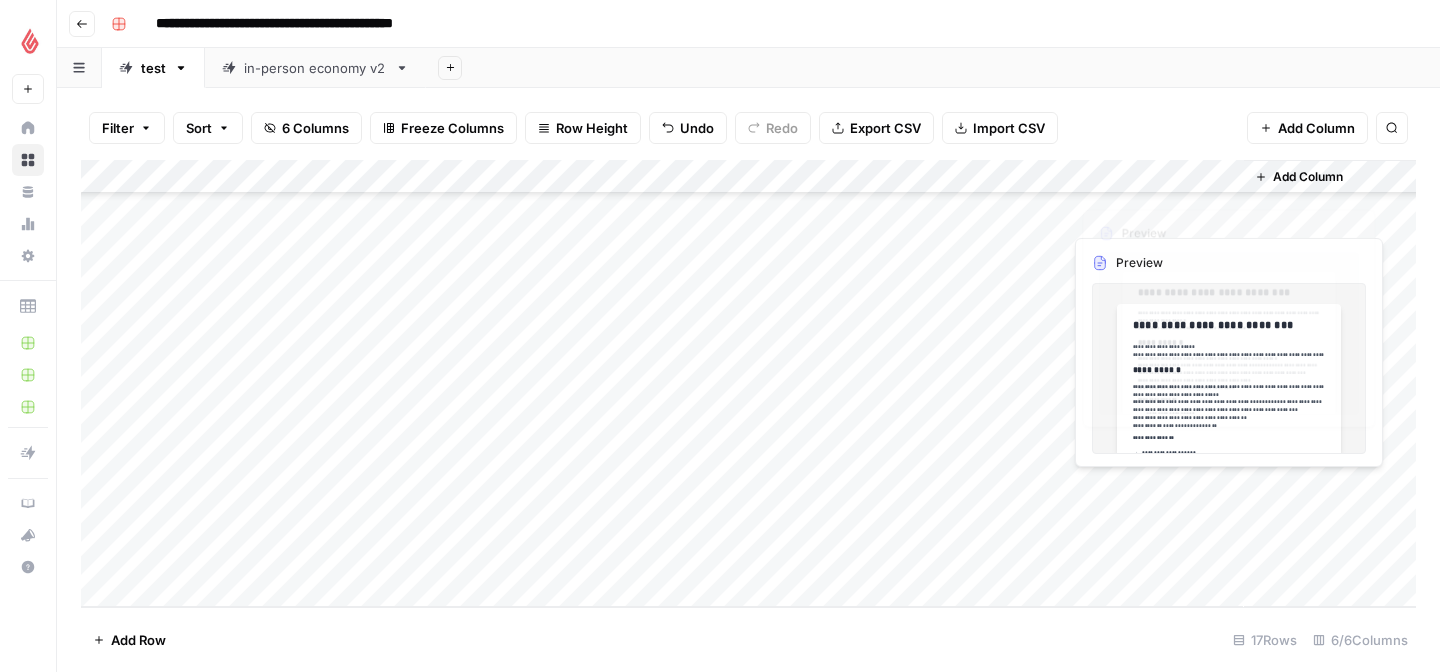 click on "Add Column" at bounding box center [748, 383] 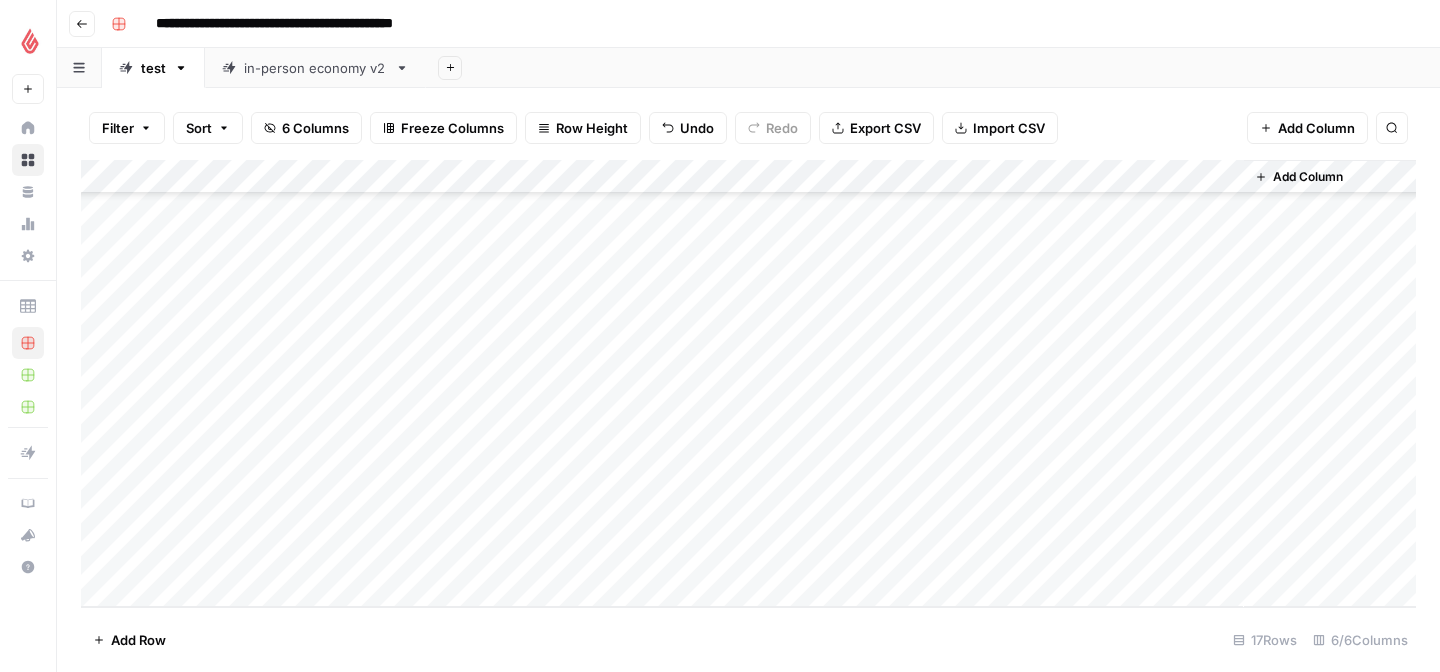 click on "Add Column" at bounding box center (748, 383) 